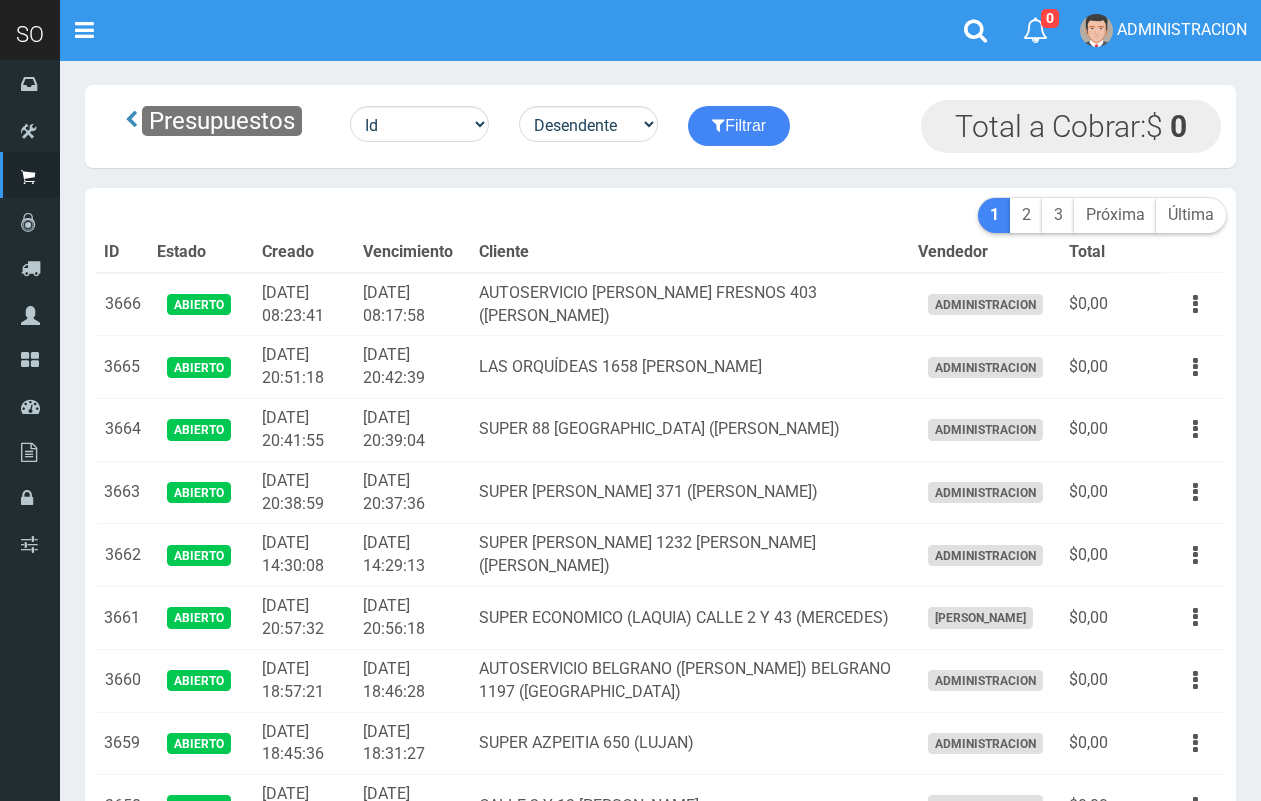 scroll, scrollTop: 0, scrollLeft: 0, axis: both 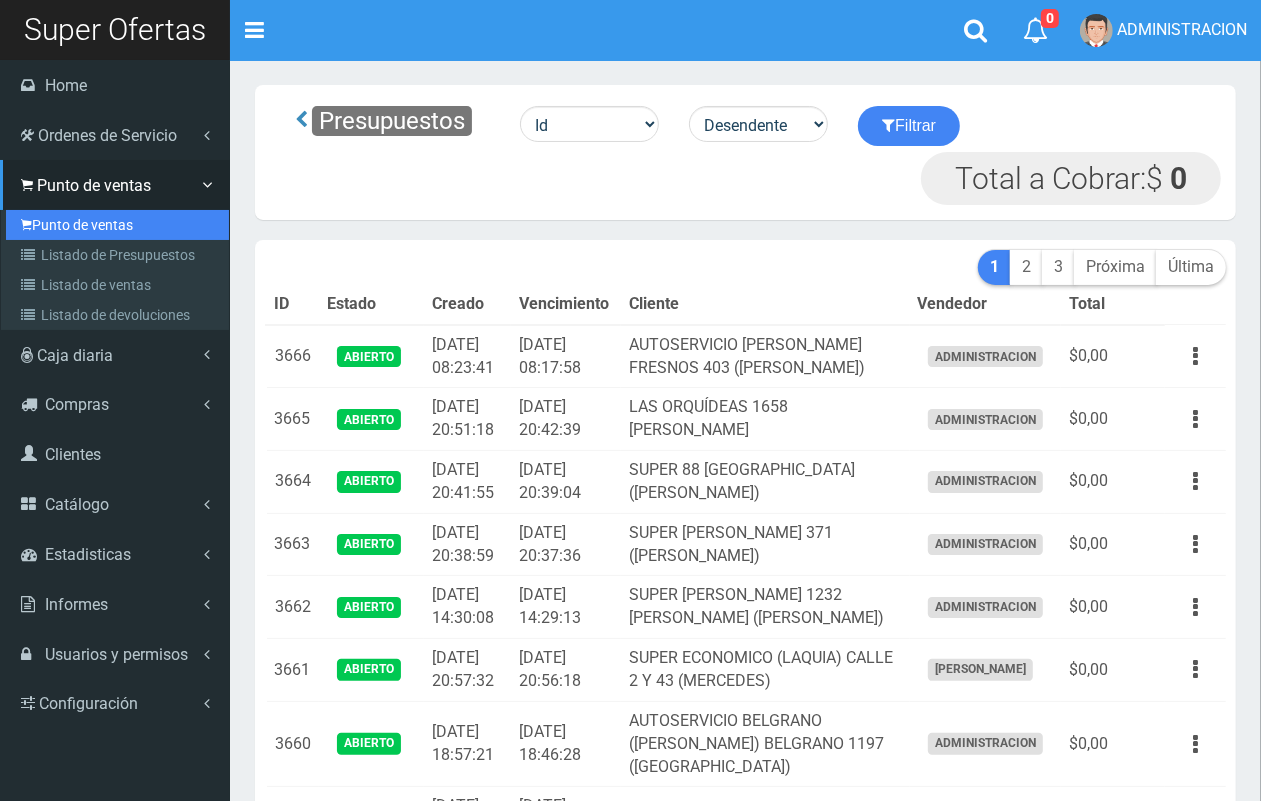 click on "Punto de ventas" at bounding box center (117, 225) 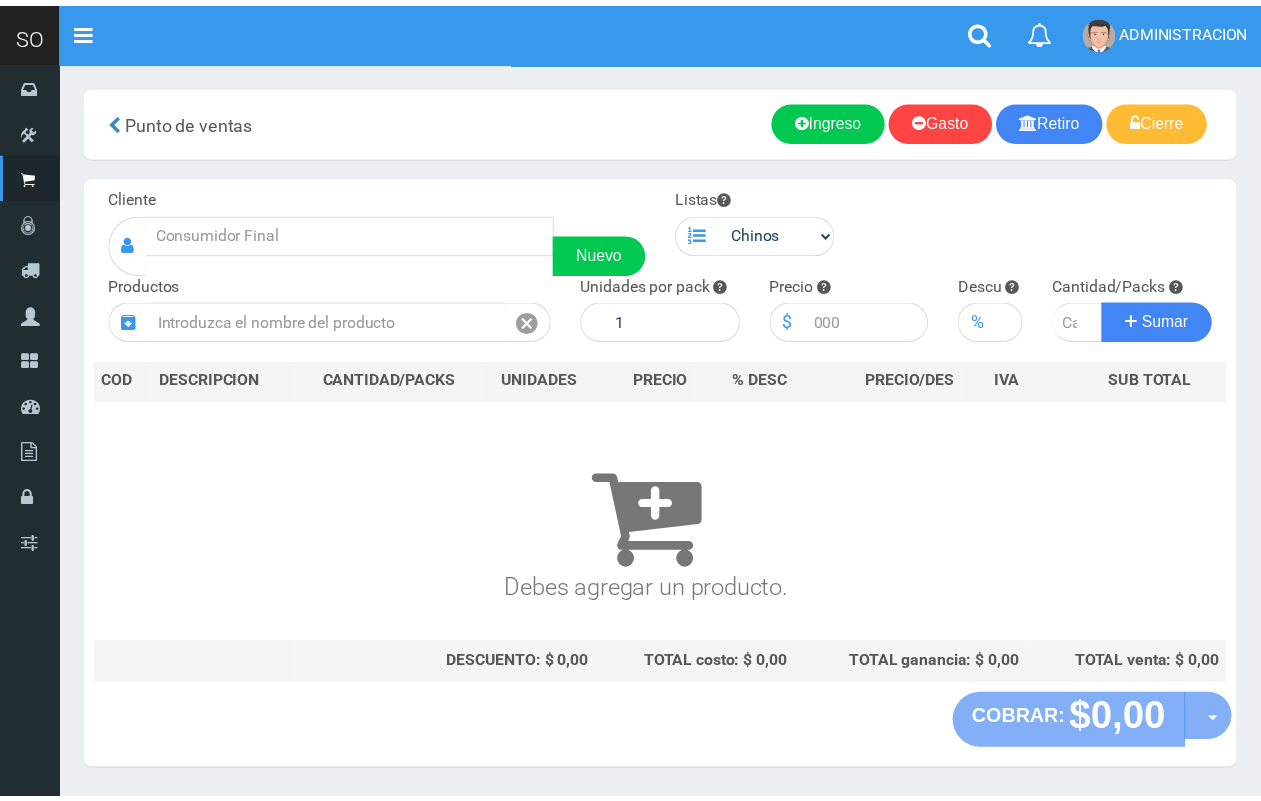 scroll, scrollTop: 0, scrollLeft: 0, axis: both 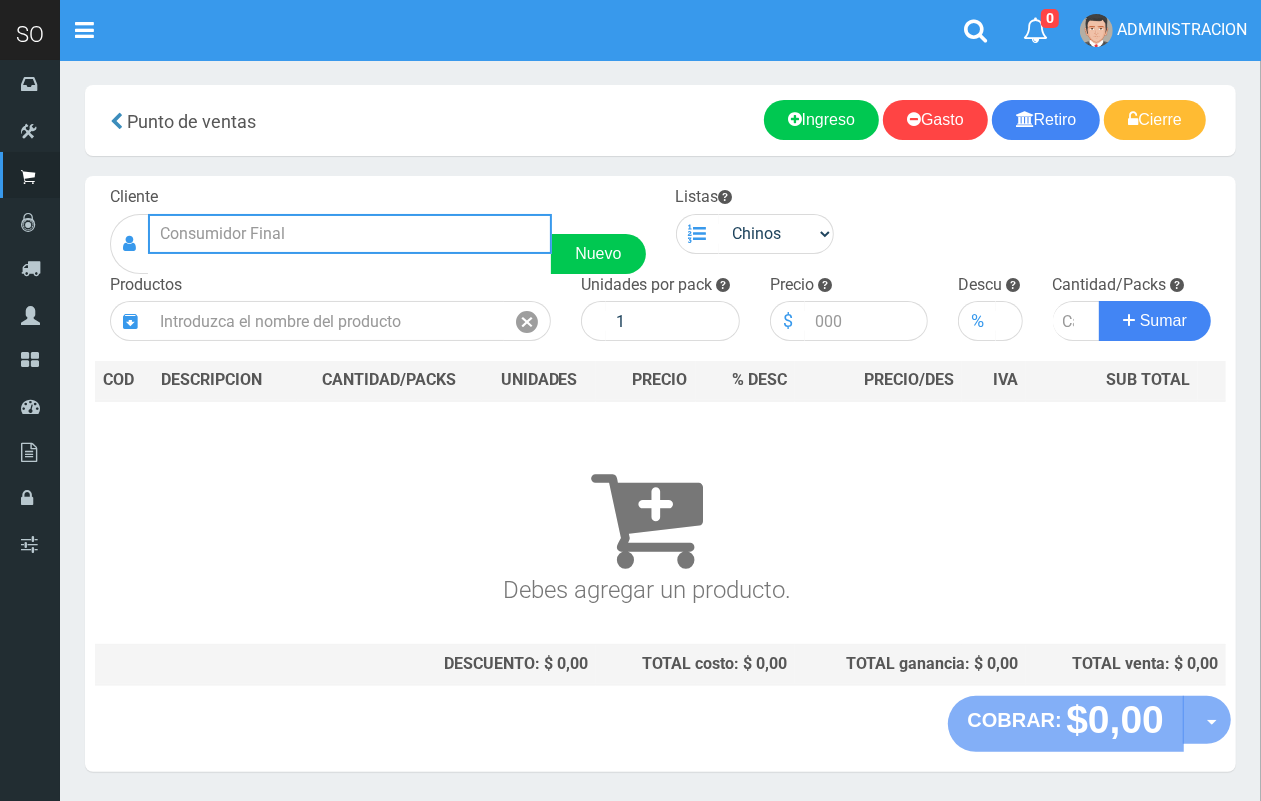 drag, startPoint x: 240, startPoint y: 227, endPoint x: 253, endPoint y: 176, distance: 52.63079 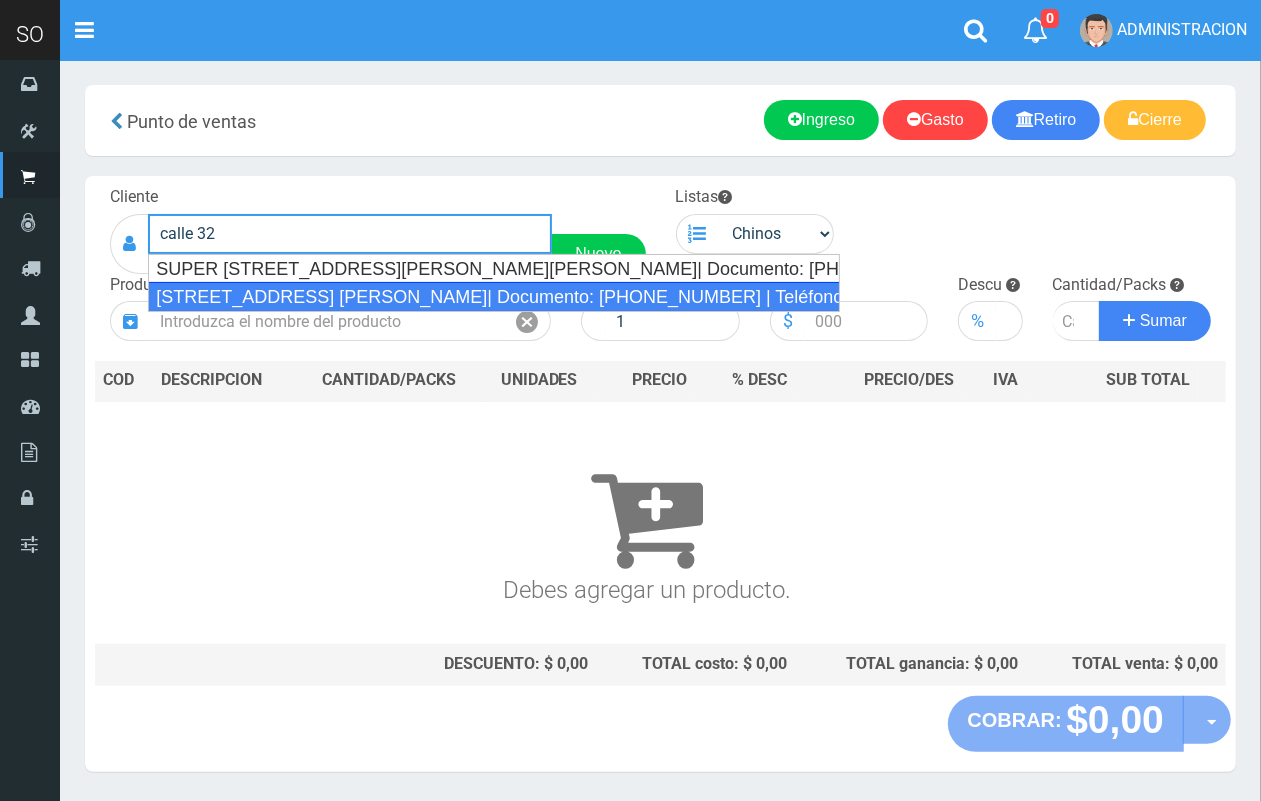 click on "CALLE 32 y 41 (CAROLINA) MERCEDES| Documento: 654965196 | Teléfono:" at bounding box center [494, 297] 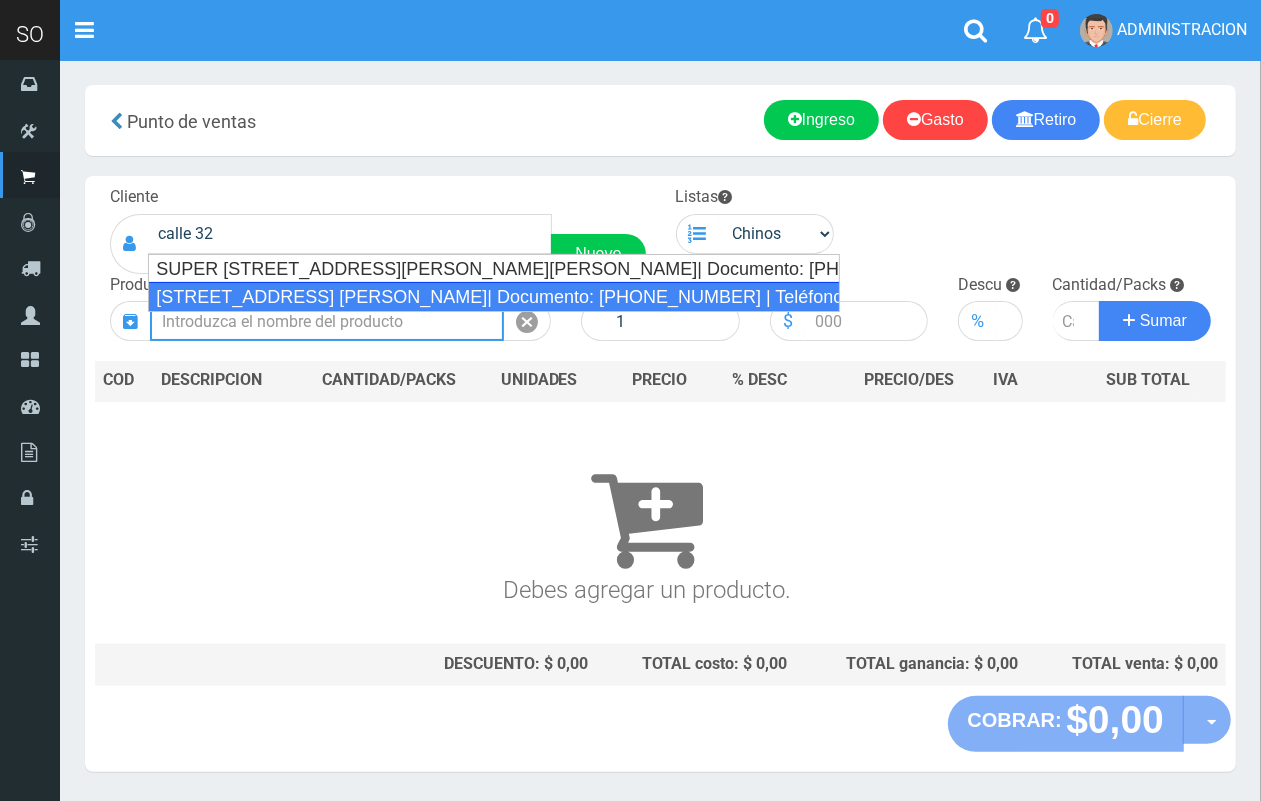 type on "CALLE 32 y 41 (CAROLINA) MERCEDES| Documento: 654965196 | Teléfono:" 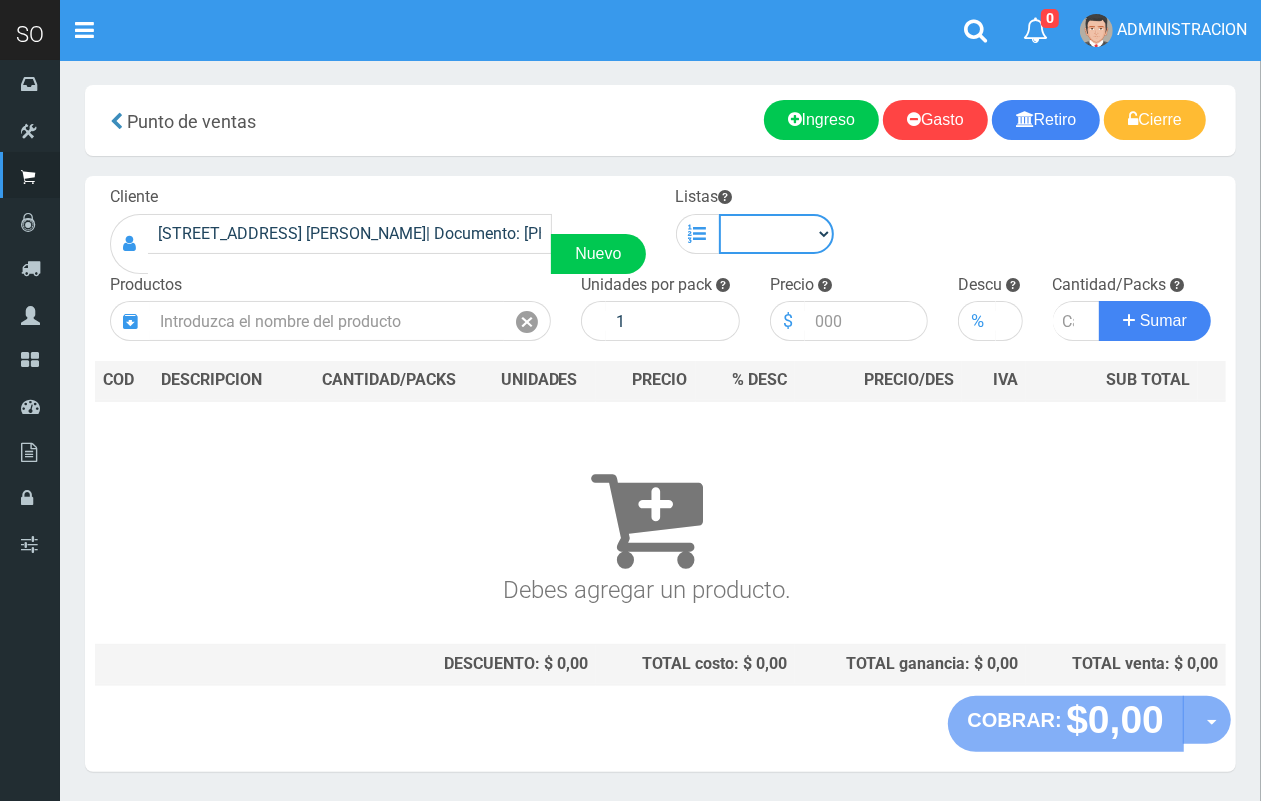 click on "Chinos
.
." at bounding box center (777, 234) 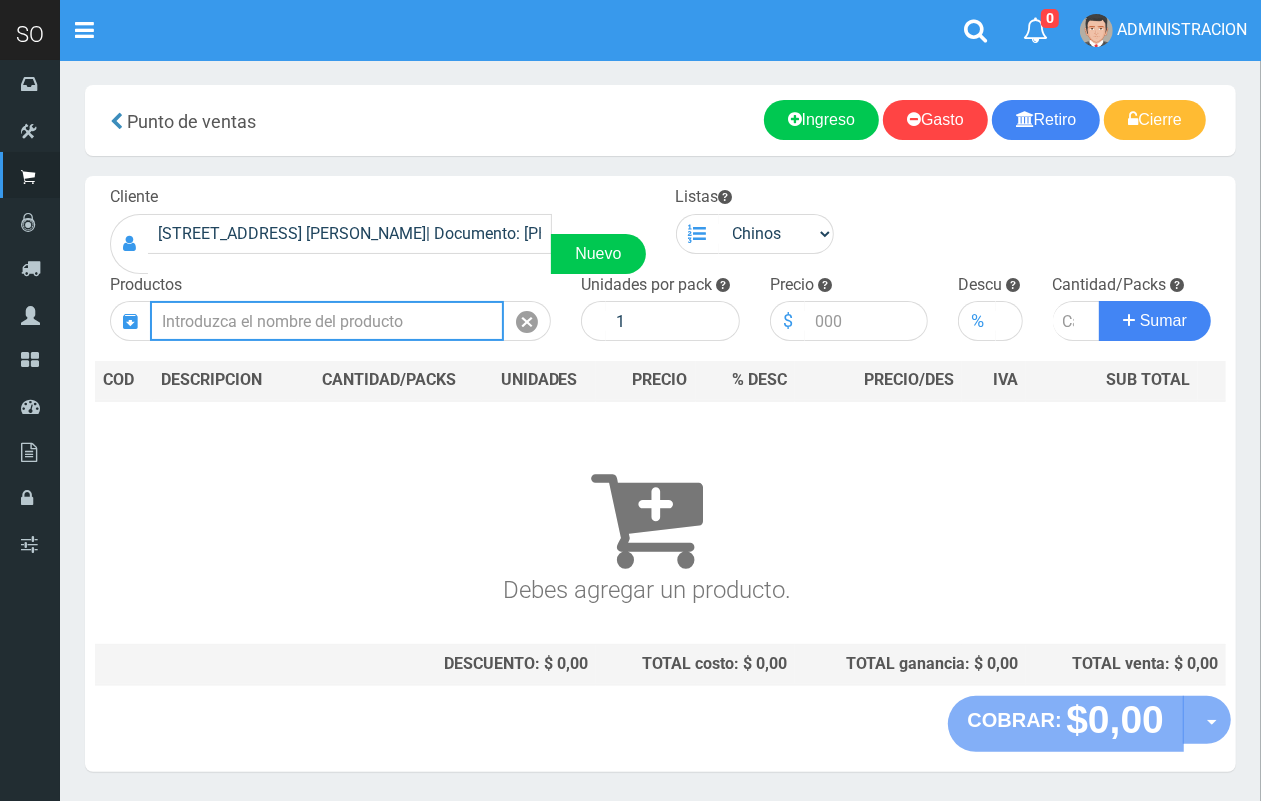 click at bounding box center [327, 321] 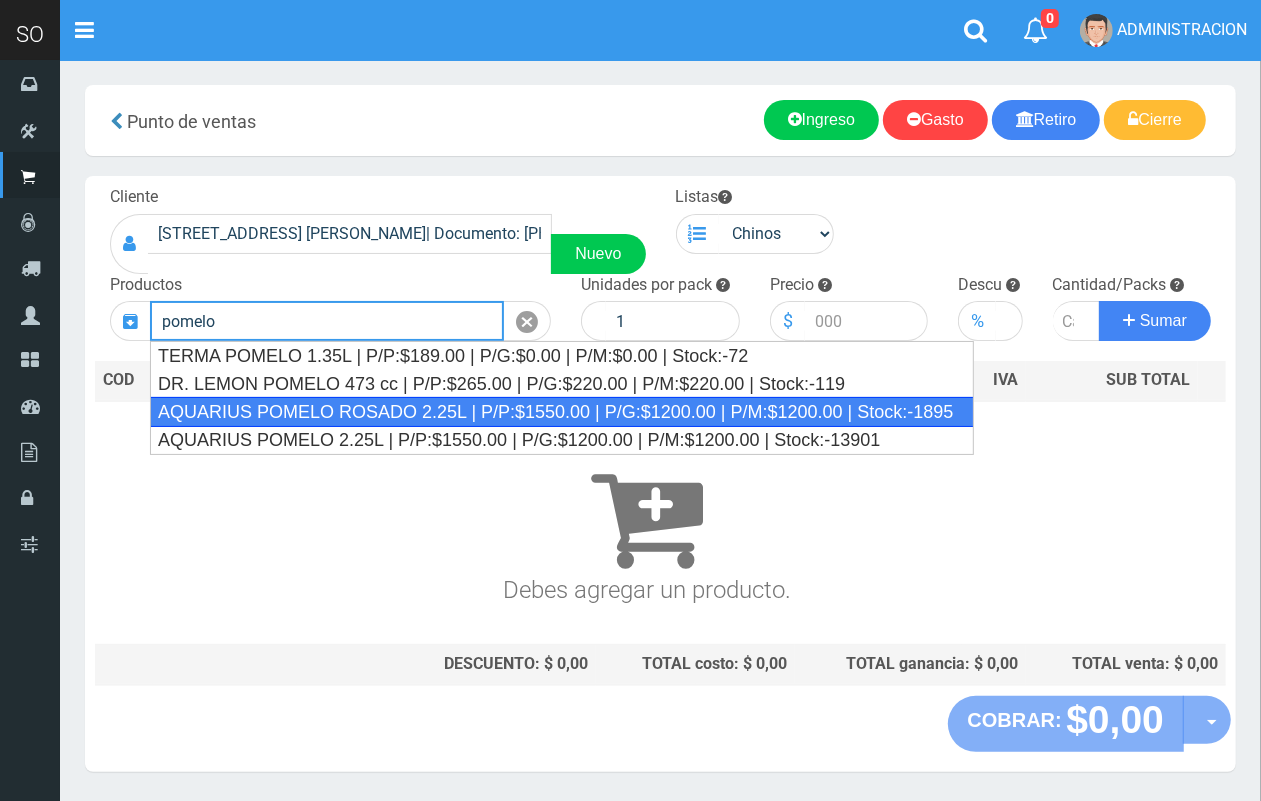drag, startPoint x: 446, startPoint y: 415, endPoint x: 528, endPoint y: 365, distance: 96.04166 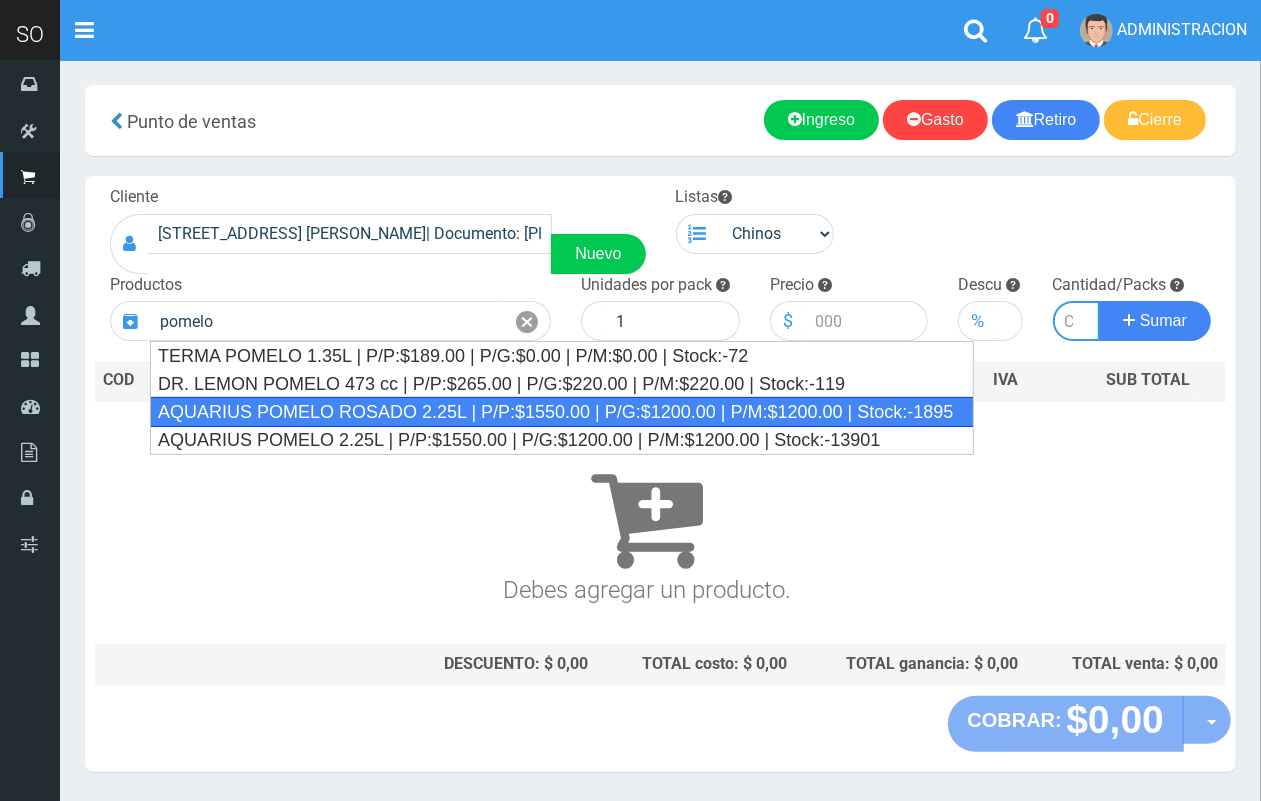 type on "AQUARIUS POMELO ROSADO 2.25L | P/P:$1550.00 | P/G:$1200.00 | P/M:$1200.00 | Stock:-1895" 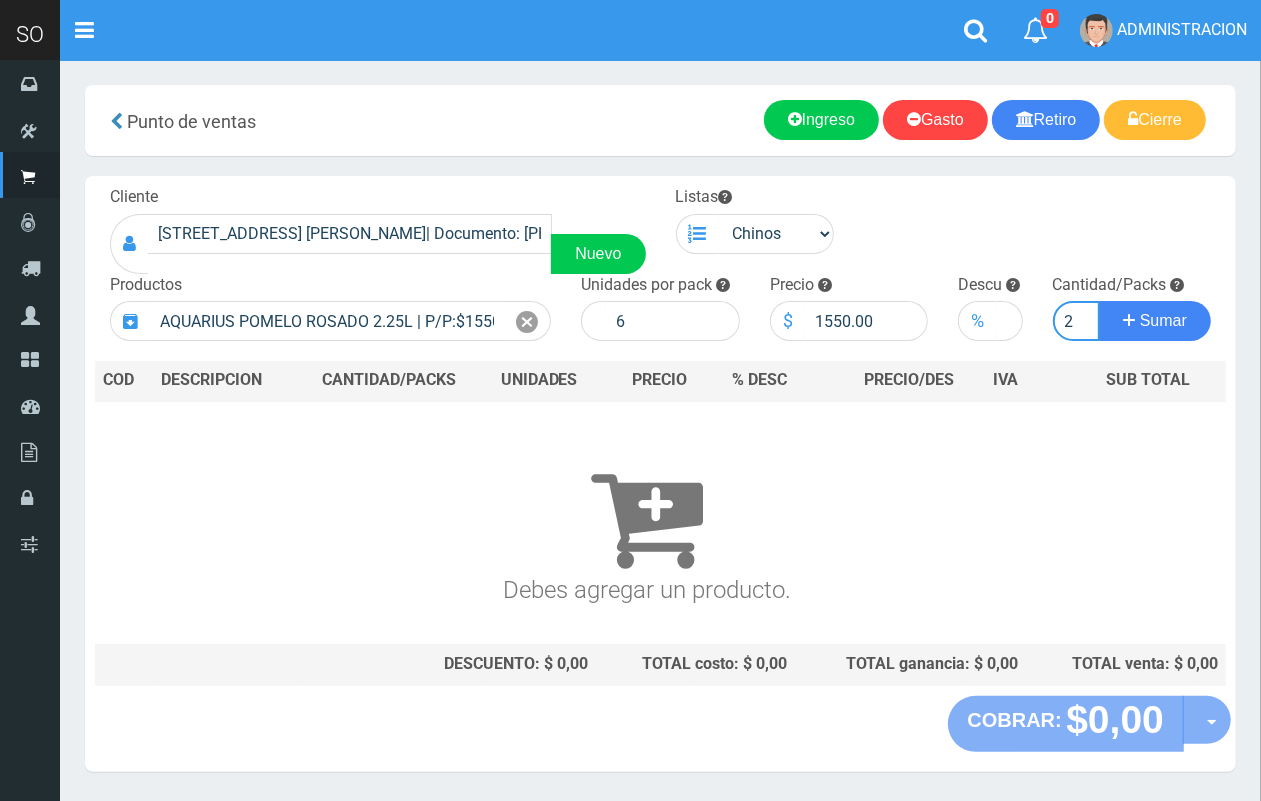scroll, scrollTop: 0, scrollLeft: 2, axis: horizontal 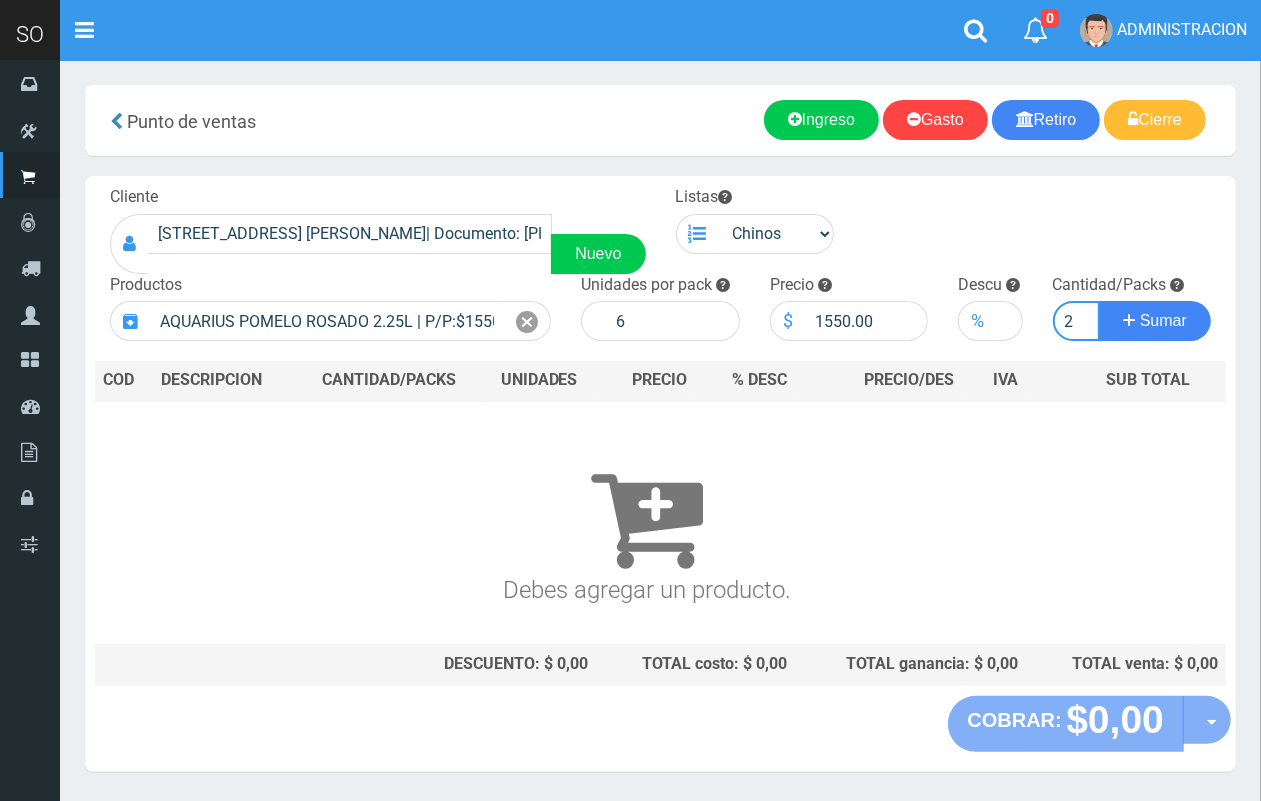 type on "2" 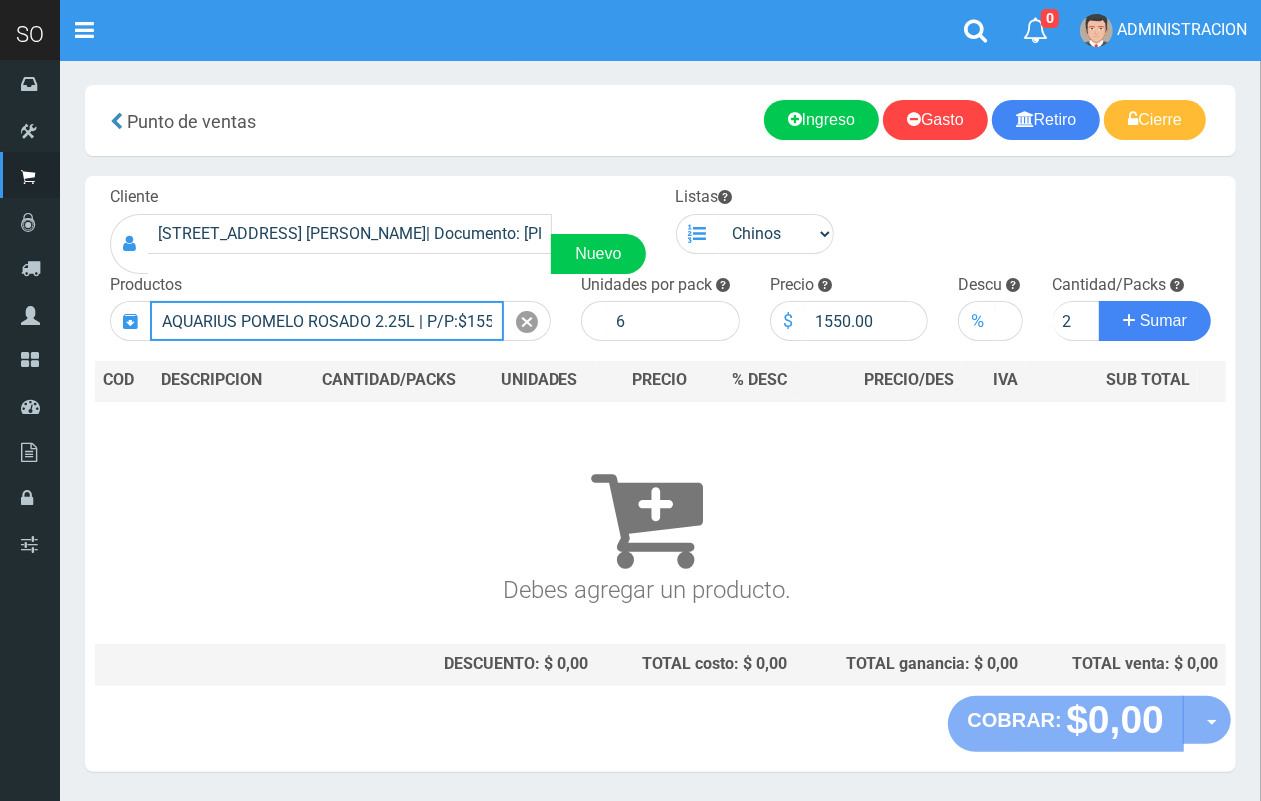 type 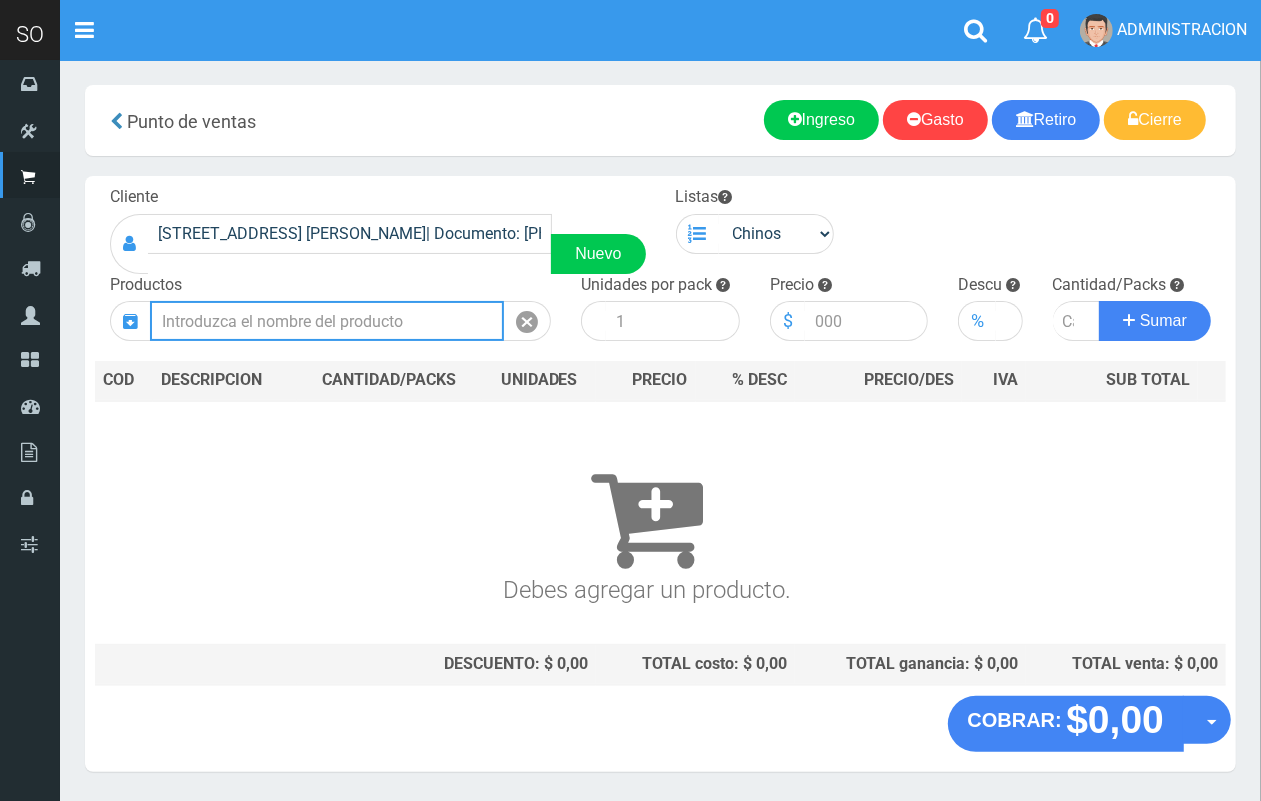 scroll, scrollTop: 0, scrollLeft: 0, axis: both 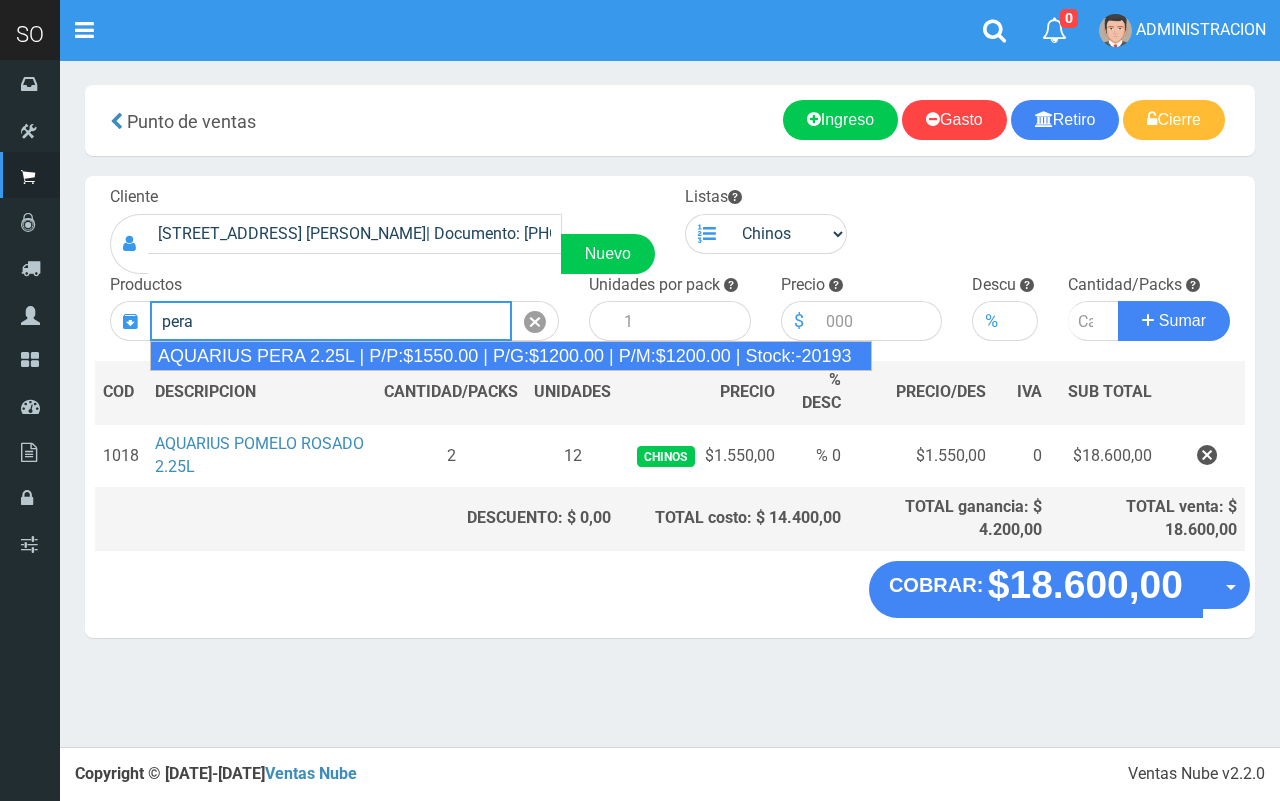 click on "AQUARIUS PERA 2.25L | P/P:$1550.00 | P/G:$1200.00 | P/M:$1200.00 | Stock:-20193" at bounding box center (511, 356) 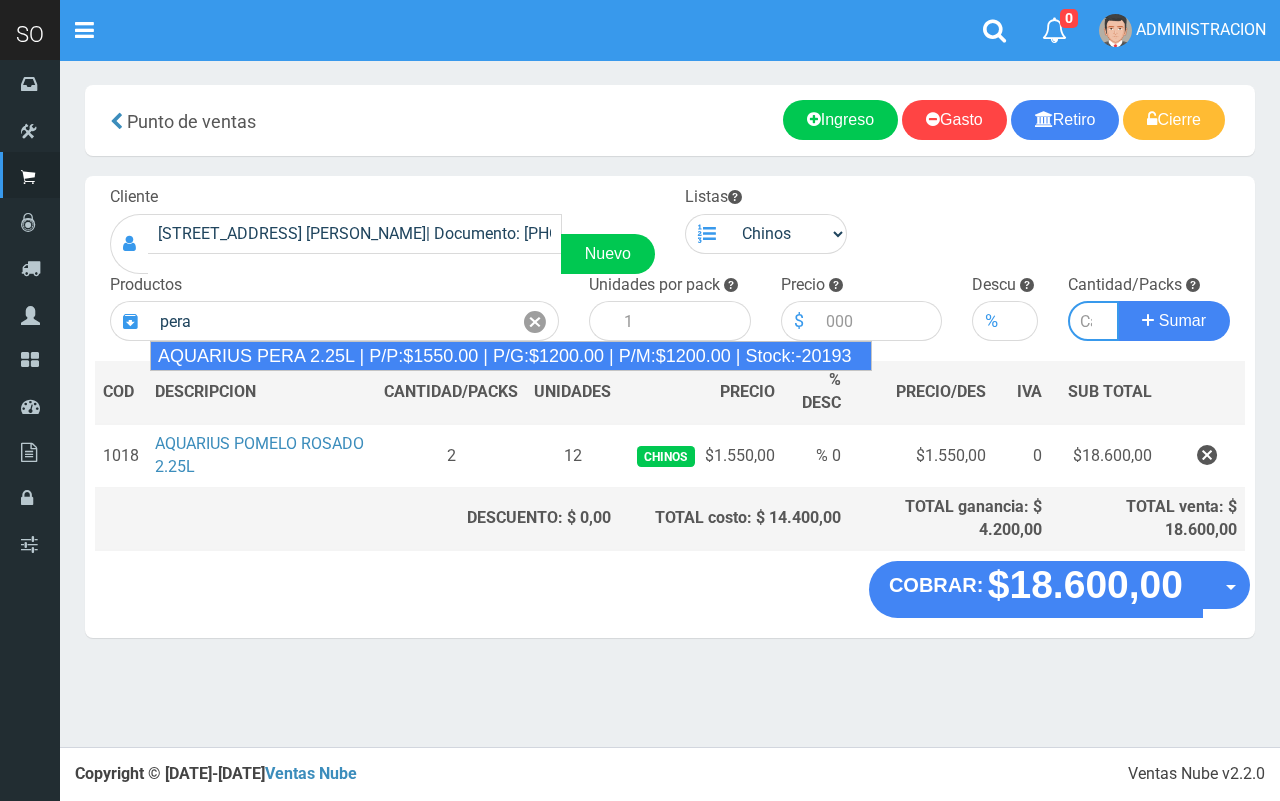 type on "AQUARIUS PERA 2.25L | P/P:$1550.00 | P/G:$1200.00 | P/M:$1200.00 | Stock:-20193" 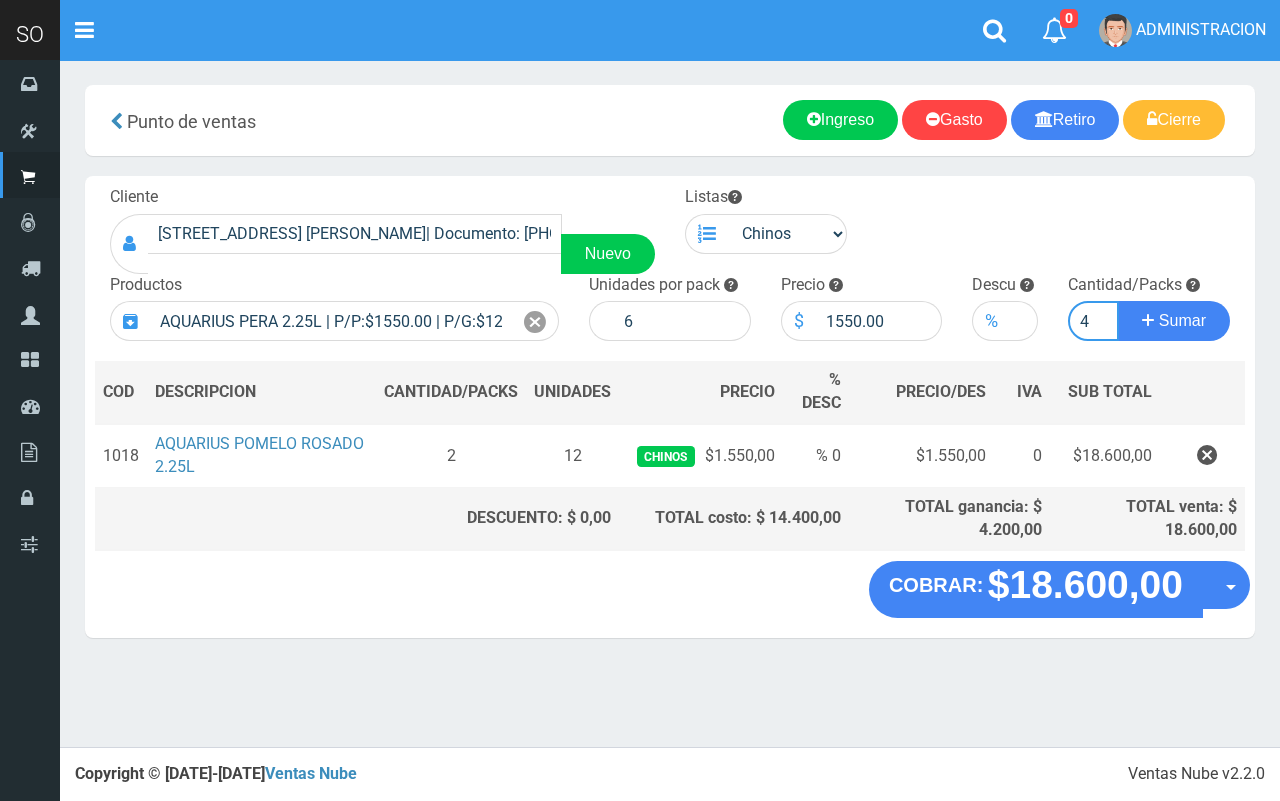 type on "4" 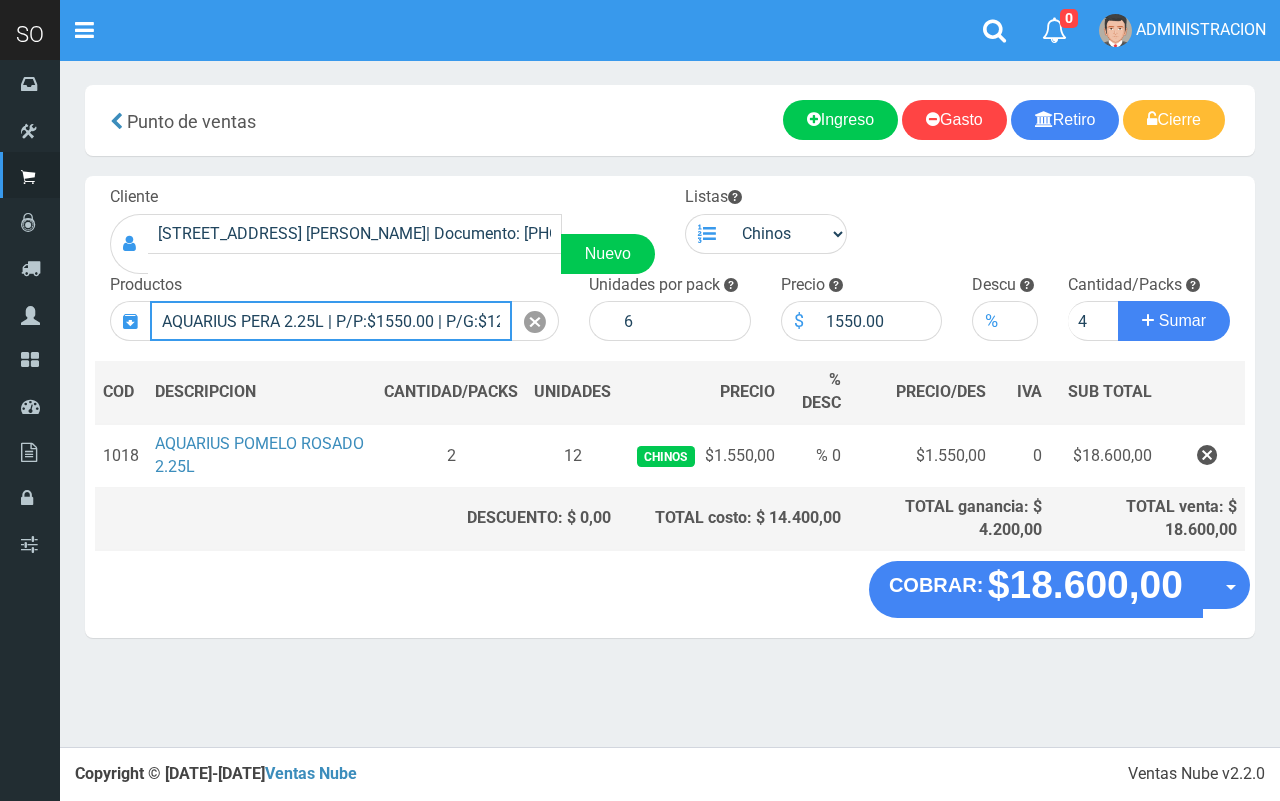 type 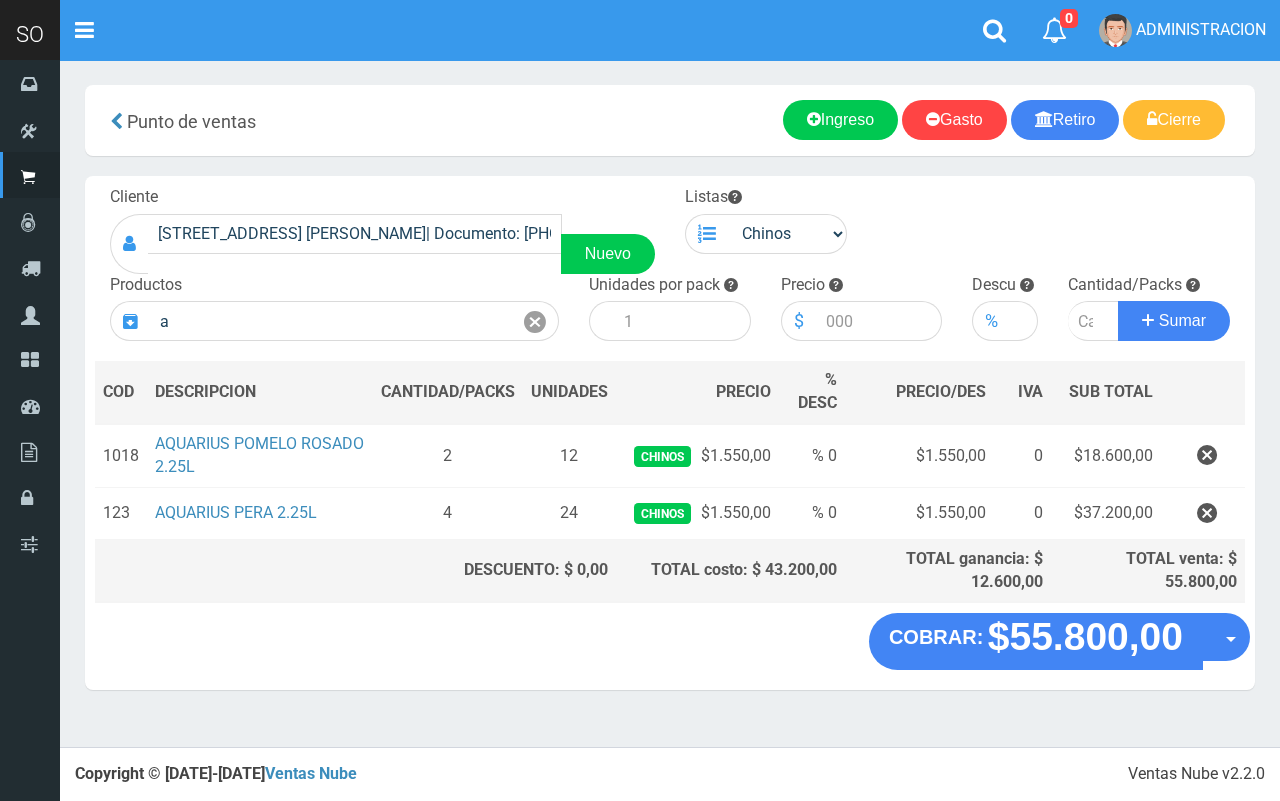 drag, startPoint x: 627, startPoint y: 232, endPoint x: 563, endPoint y: 120, distance: 128.99612 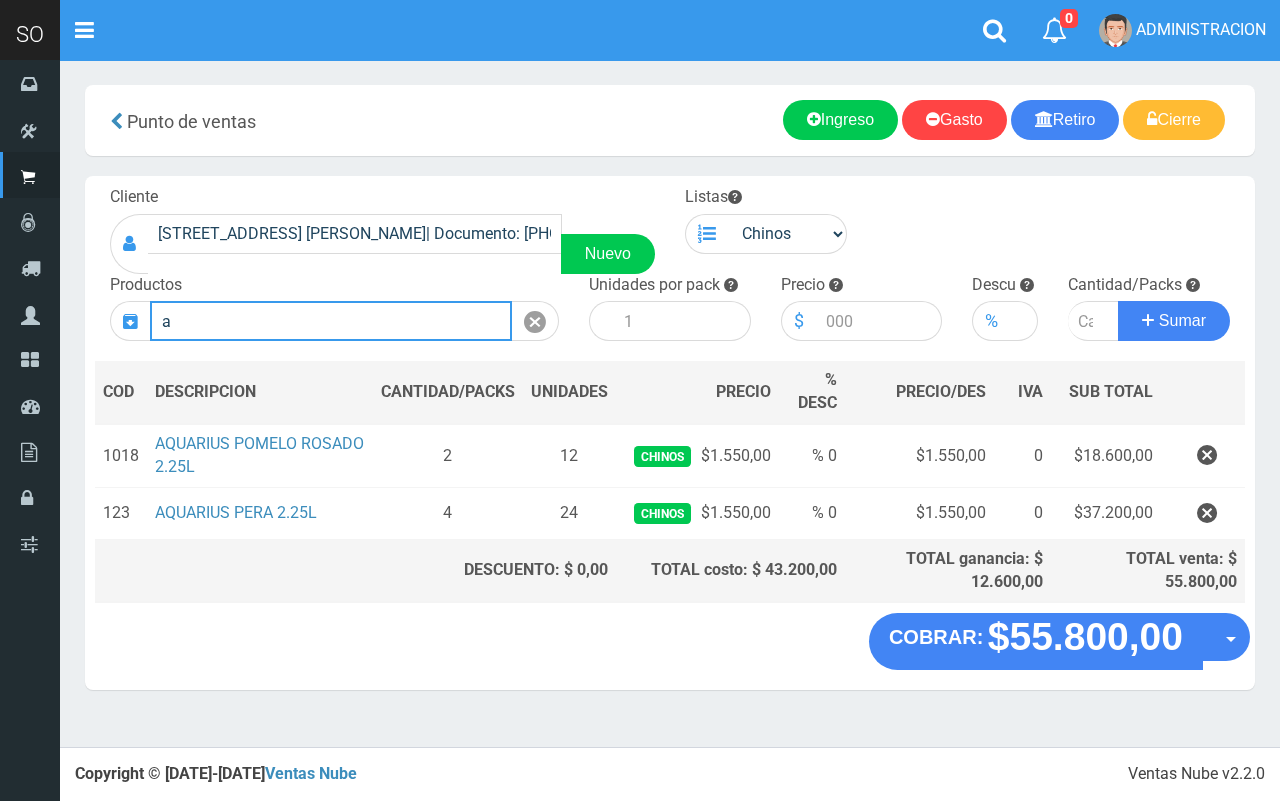 click on "a" at bounding box center [331, 321] 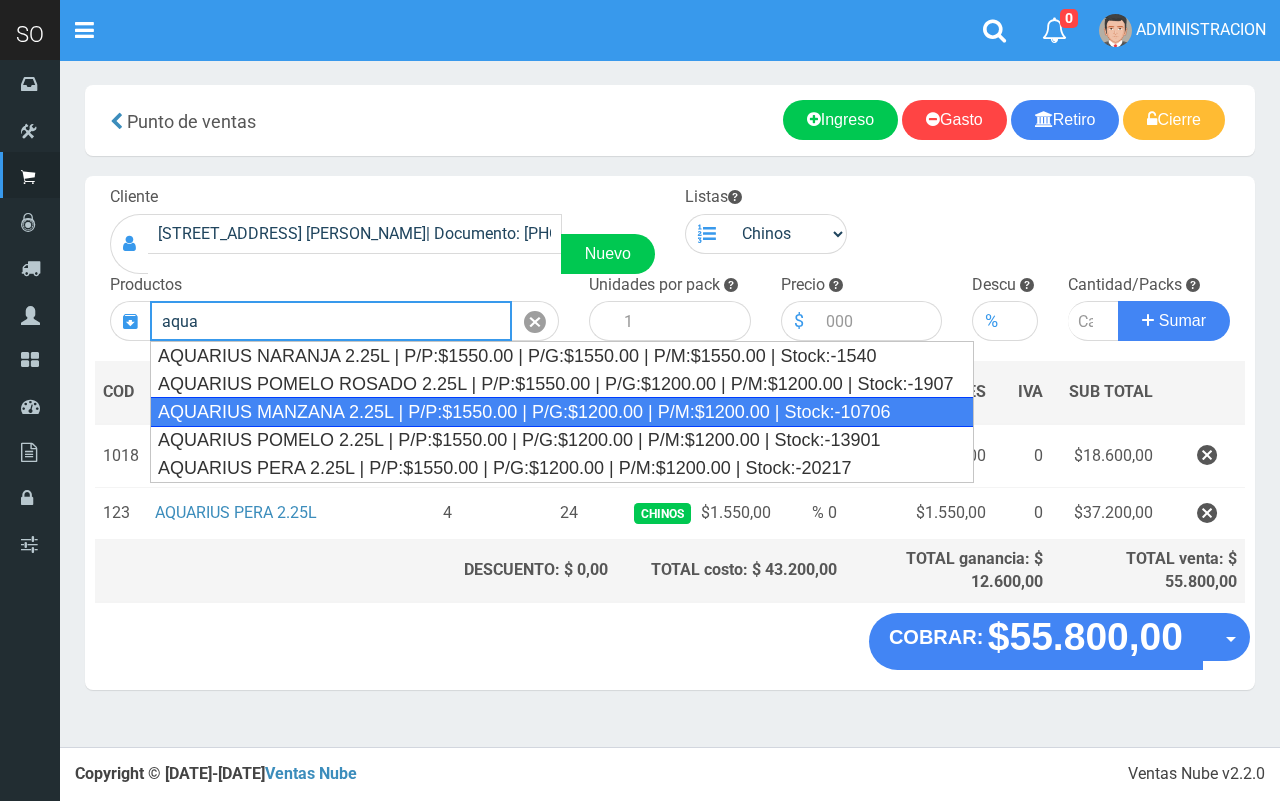 click on "AQUARIUS MANZANA 2.25L | P/P:$1550.00 | P/G:$1200.00 | P/M:$1200.00 | Stock:-10706" at bounding box center [562, 412] 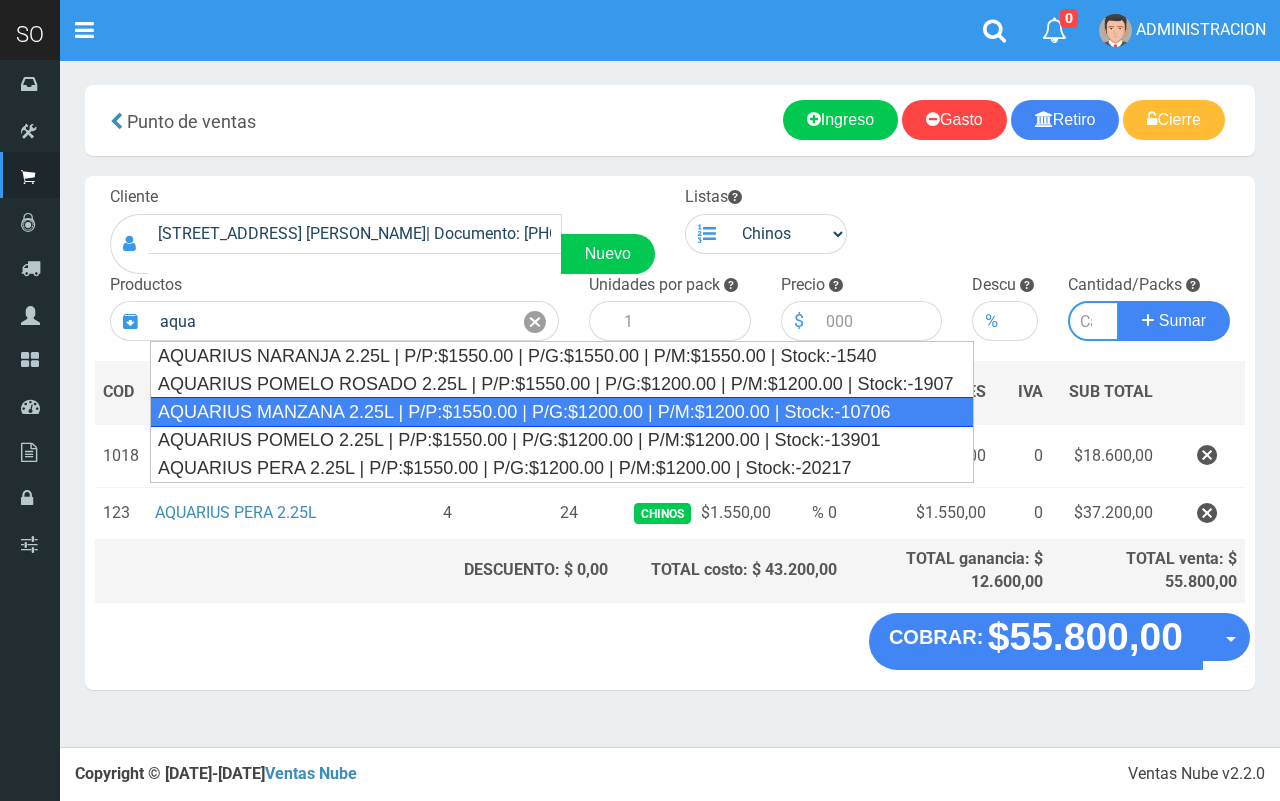 type on "AQUARIUS MANZANA 2.25L | P/P:$1550.00 | P/G:$1200.00 | P/M:$1200.00 | Stock:-10706" 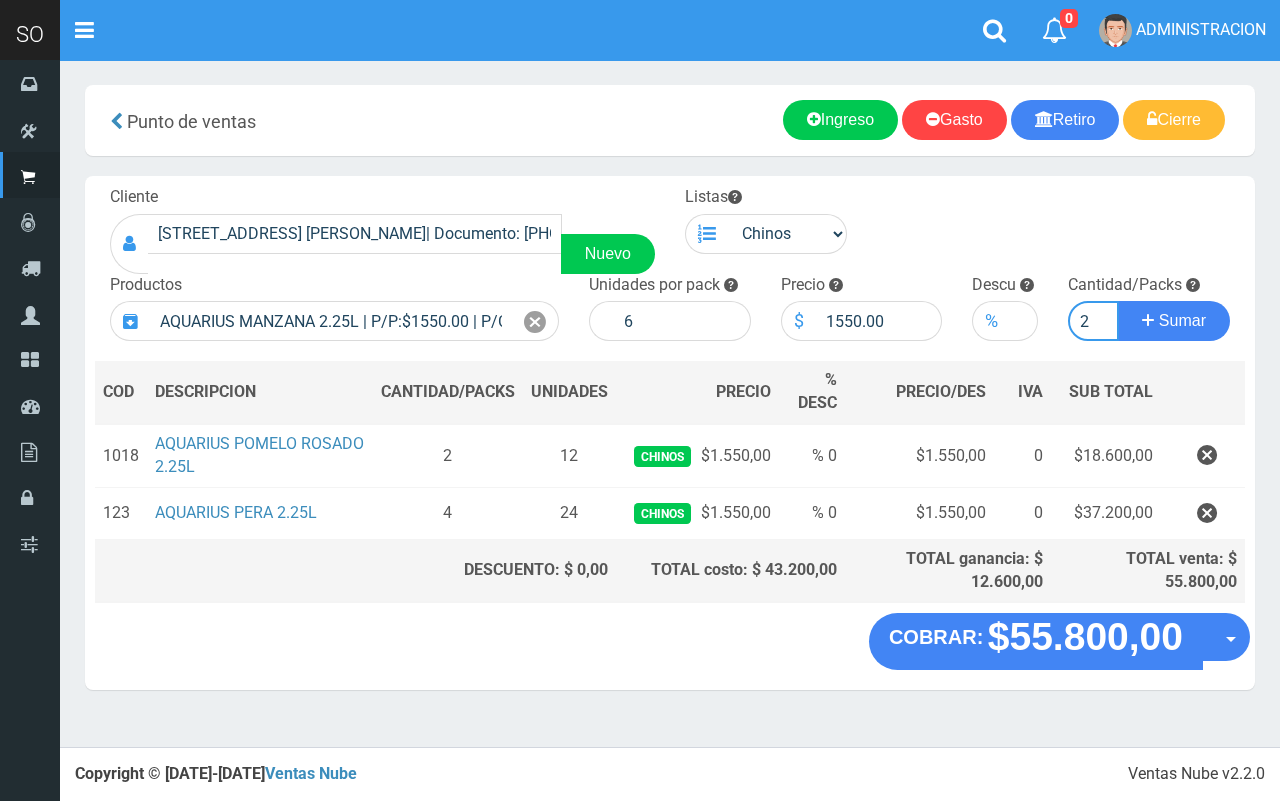 type on "2" 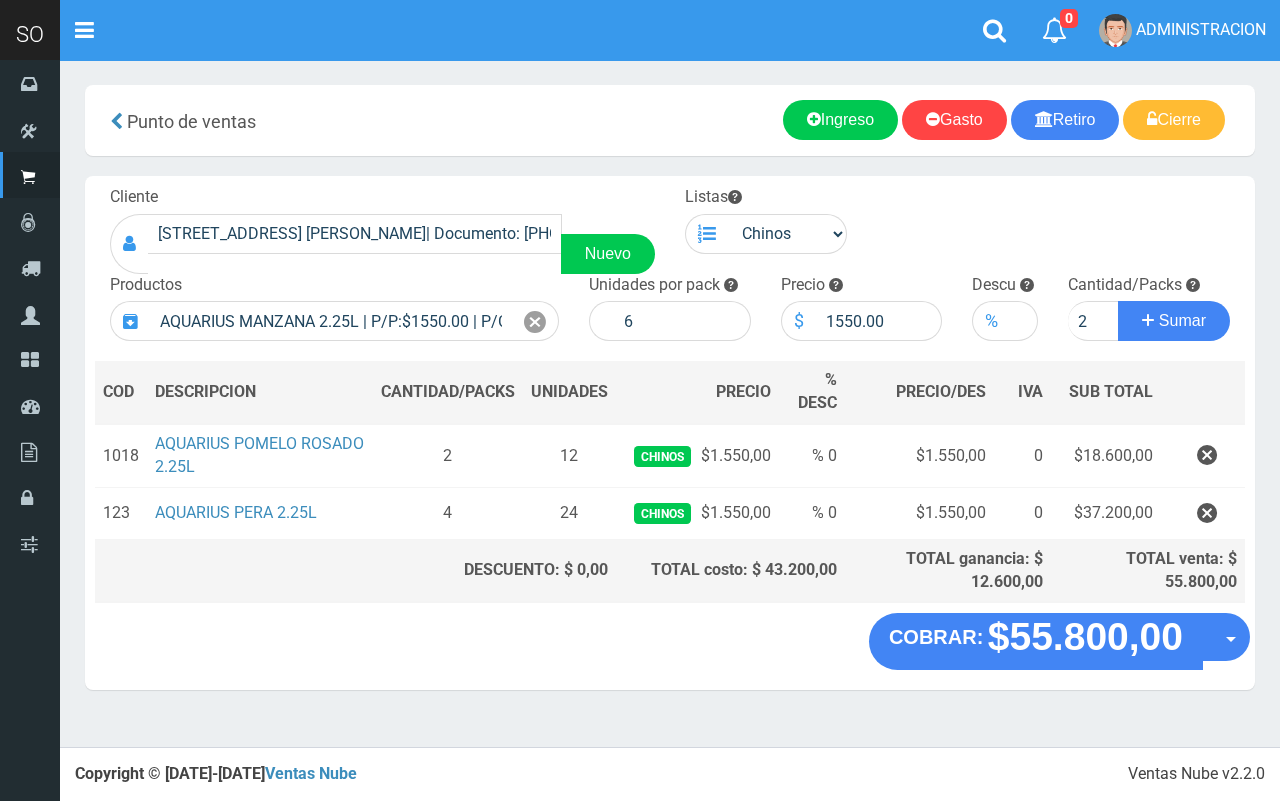 type 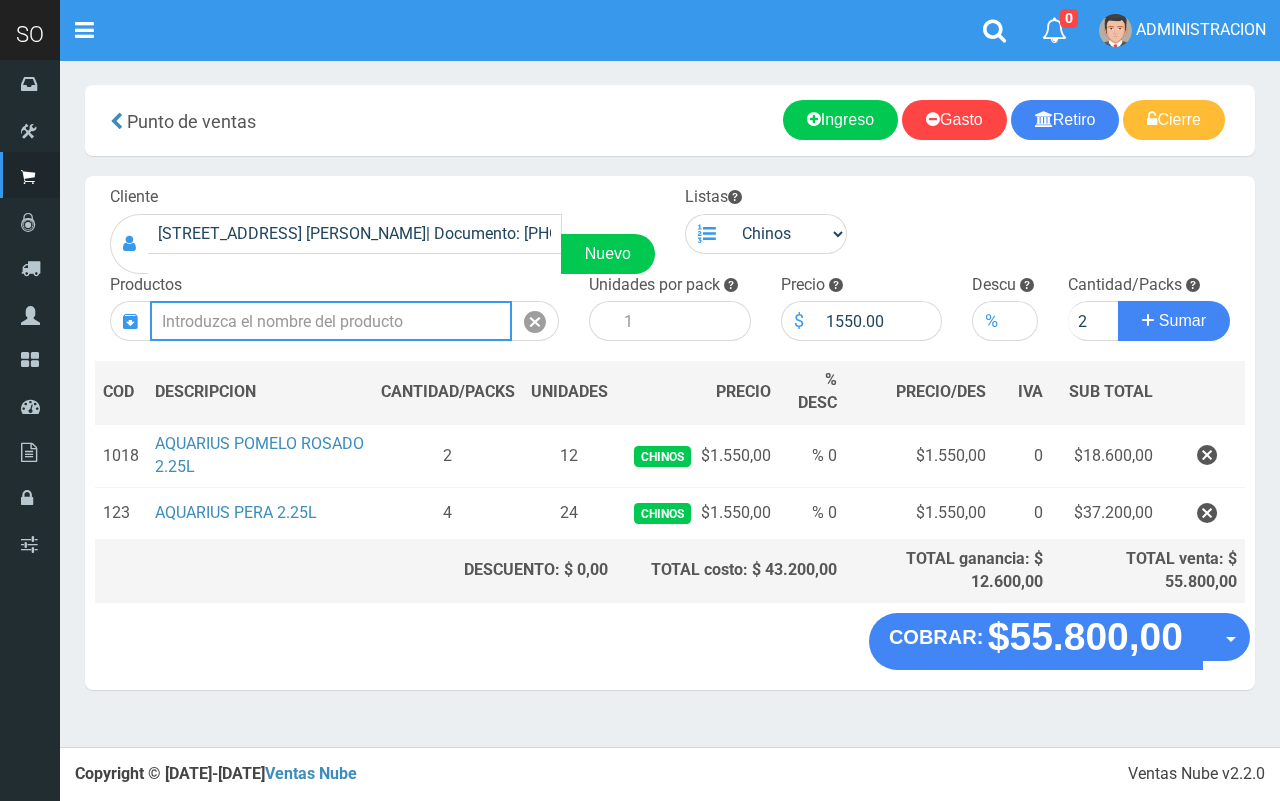 type 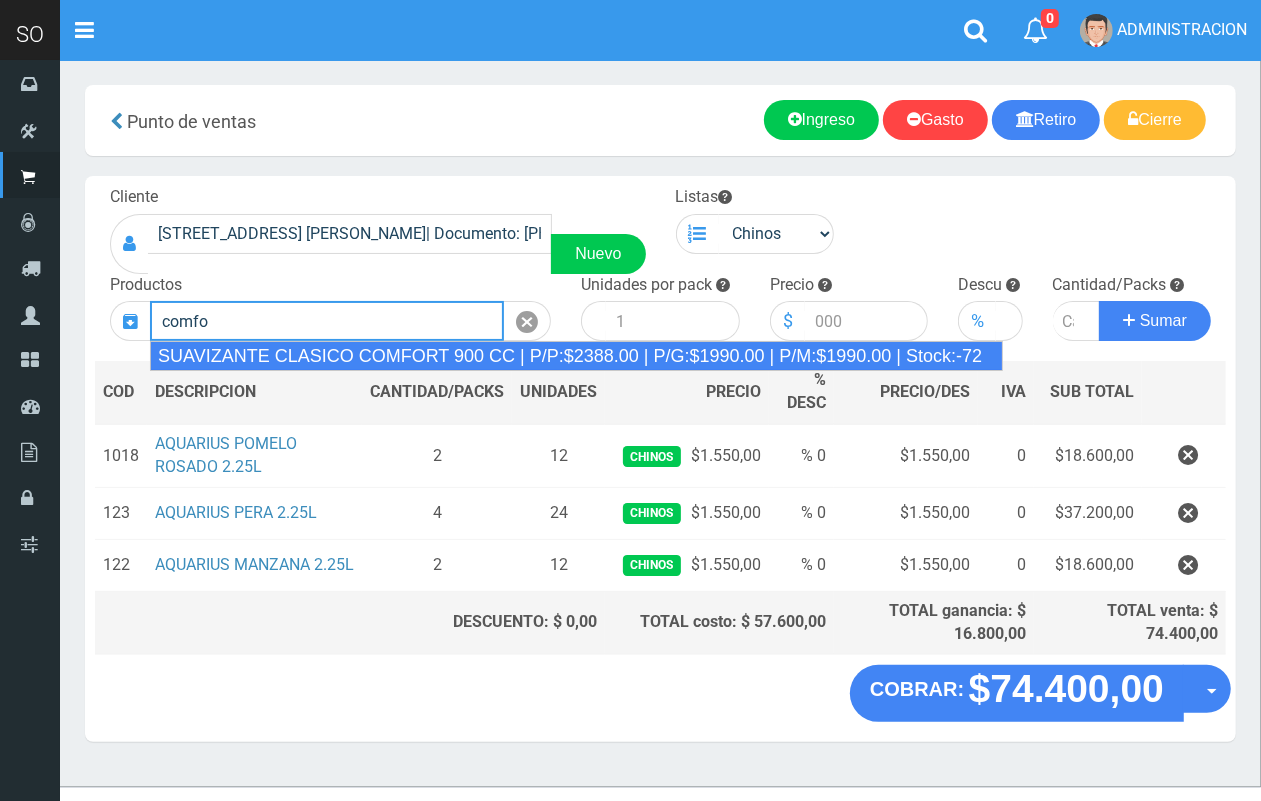 click on "SUAVIZANTE CLASICO COMFORT 900 CC  | P/P:$2388.00 | P/G:$1990.00 | P/M:$1990.00 | Stock:-72" at bounding box center (576, 356) 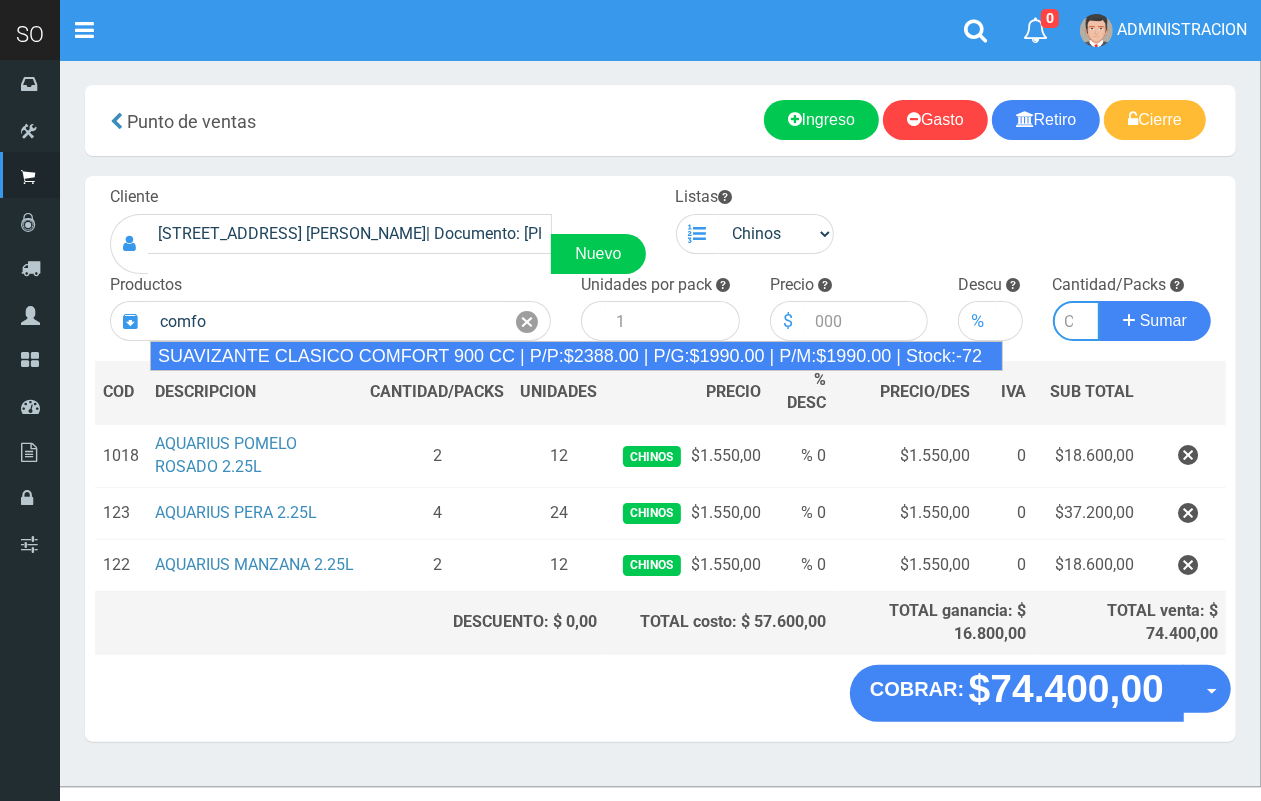 type on "SUAVIZANTE CLASICO COMFORT 900 CC  | P/P:$2388.00 | P/G:$1990.00 | P/M:$1990.00 | Stock:-72" 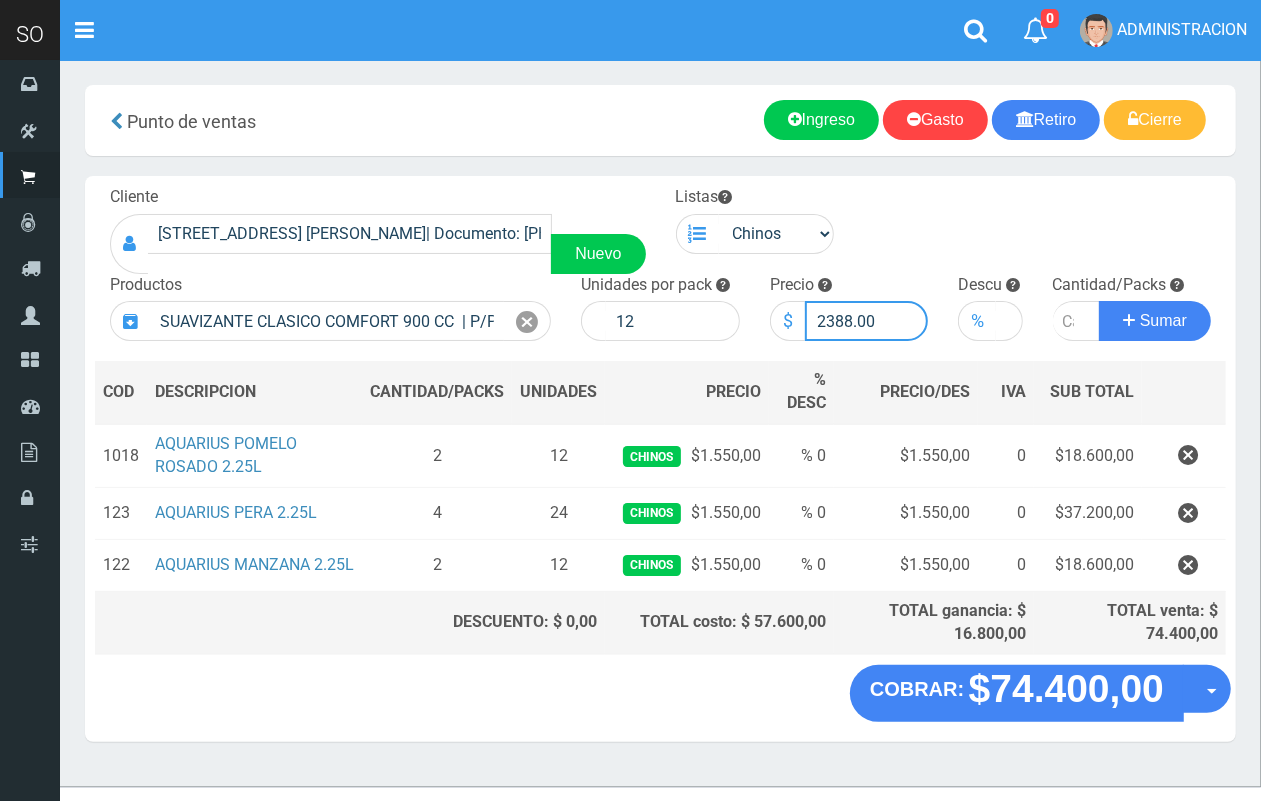 drag, startPoint x: 847, startPoint y: 320, endPoint x: 836, endPoint y: 317, distance: 11.401754 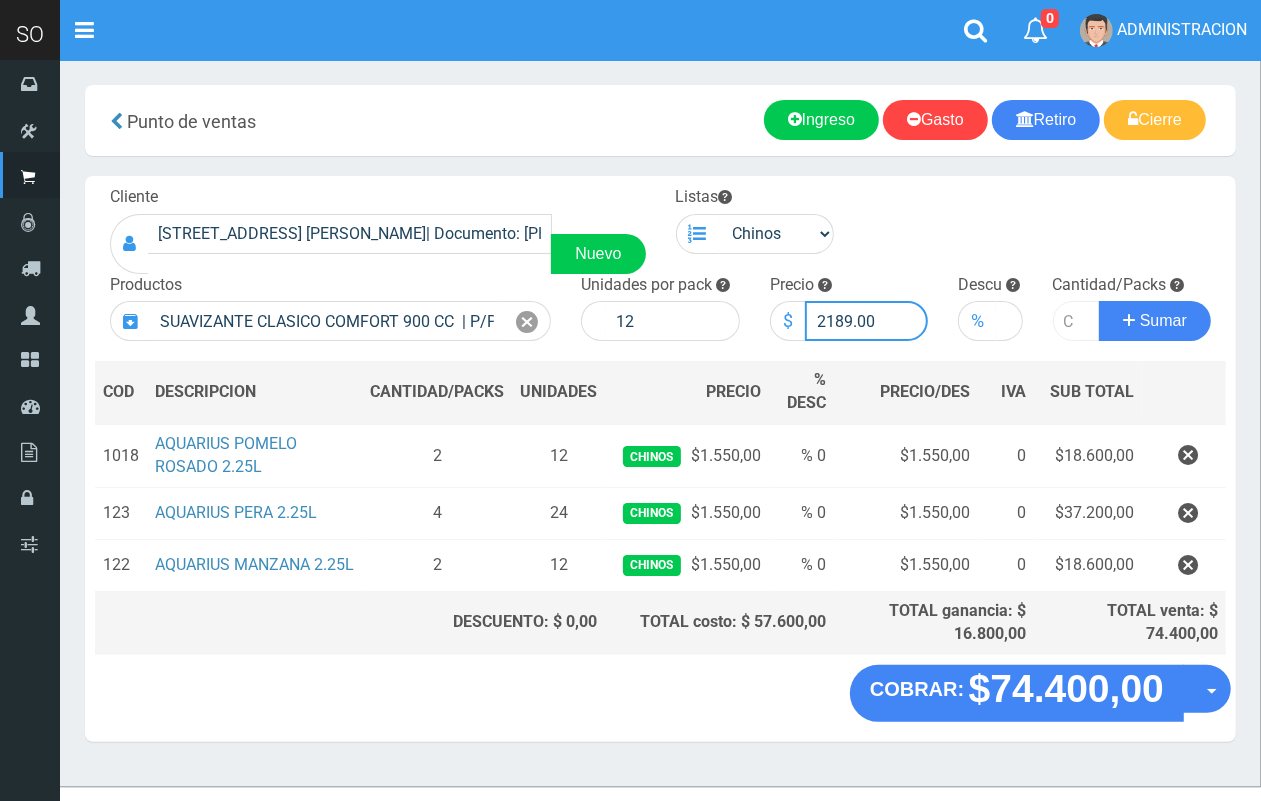 type on "2189.00" 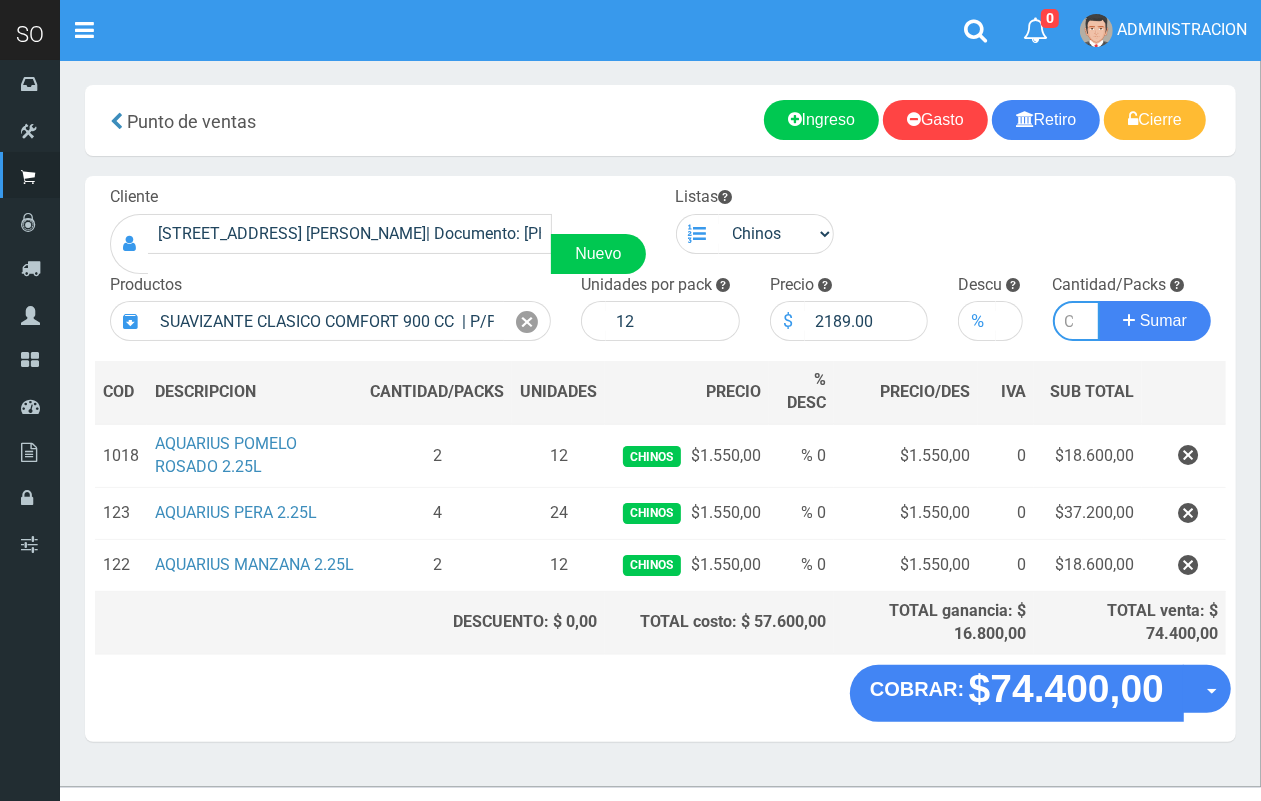click at bounding box center (1077, 321) 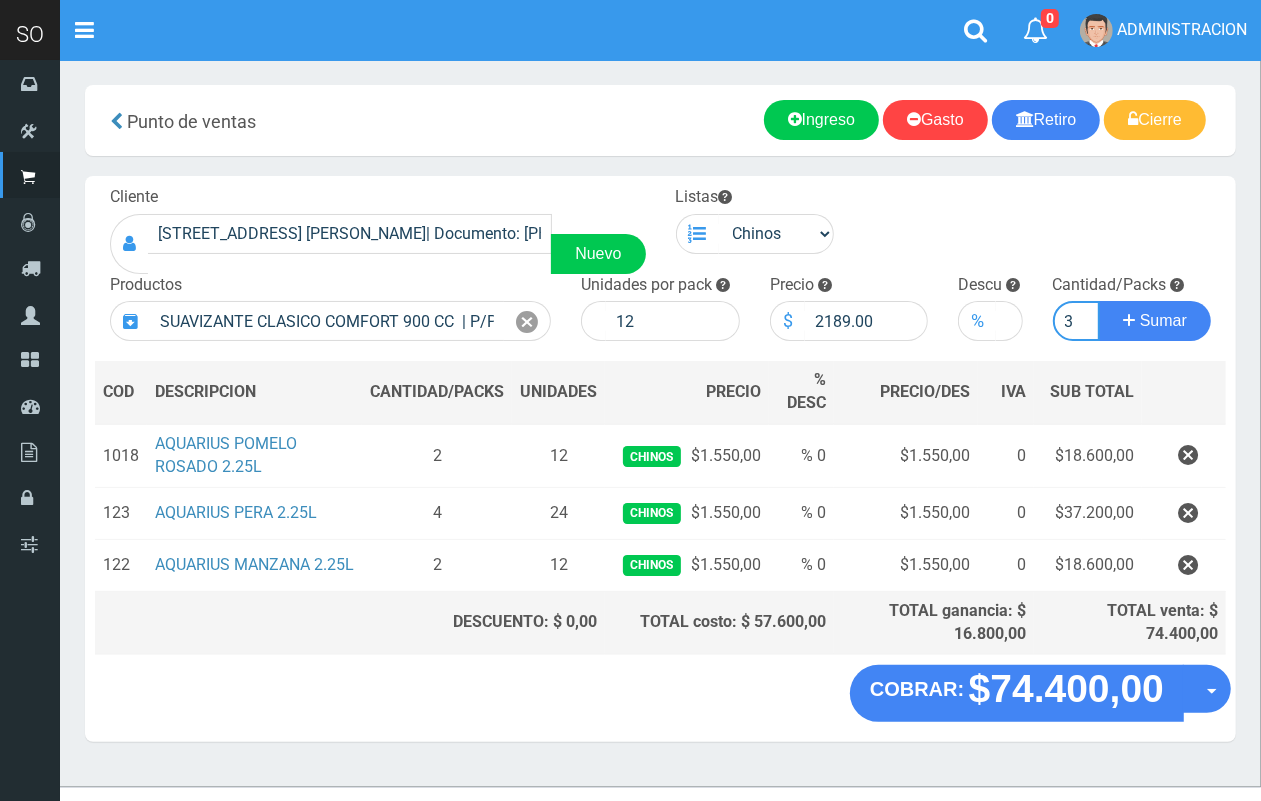 scroll, scrollTop: 0, scrollLeft: 2, axis: horizontal 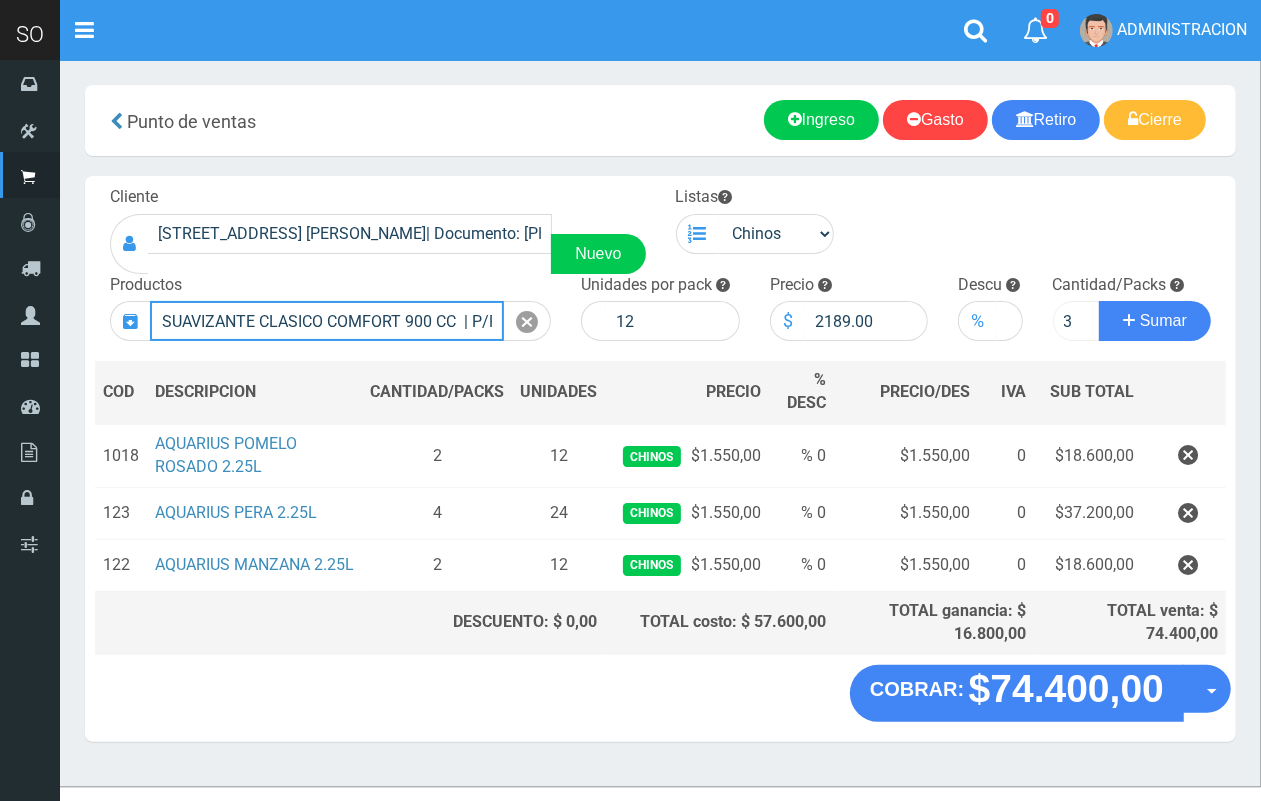 type 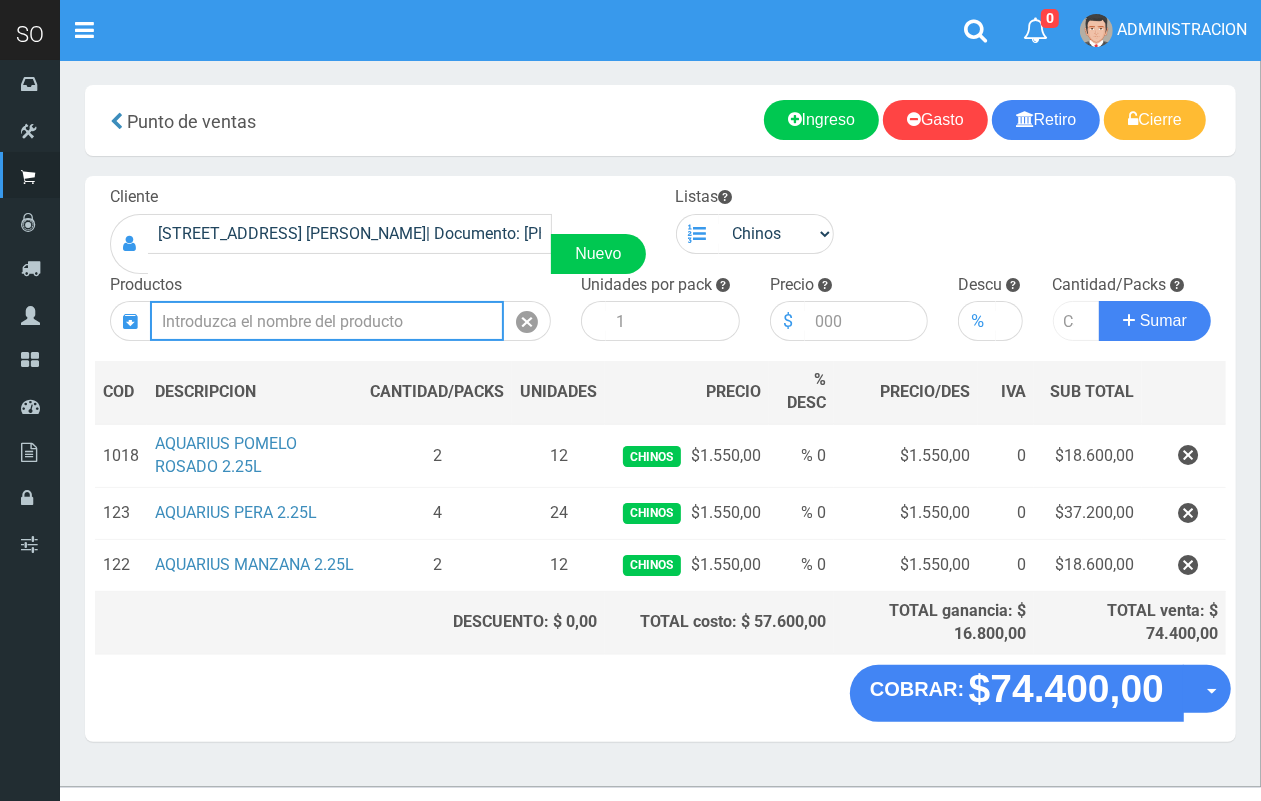 scroll, scrollTop: 0, scrollLeft: 0, axis: both 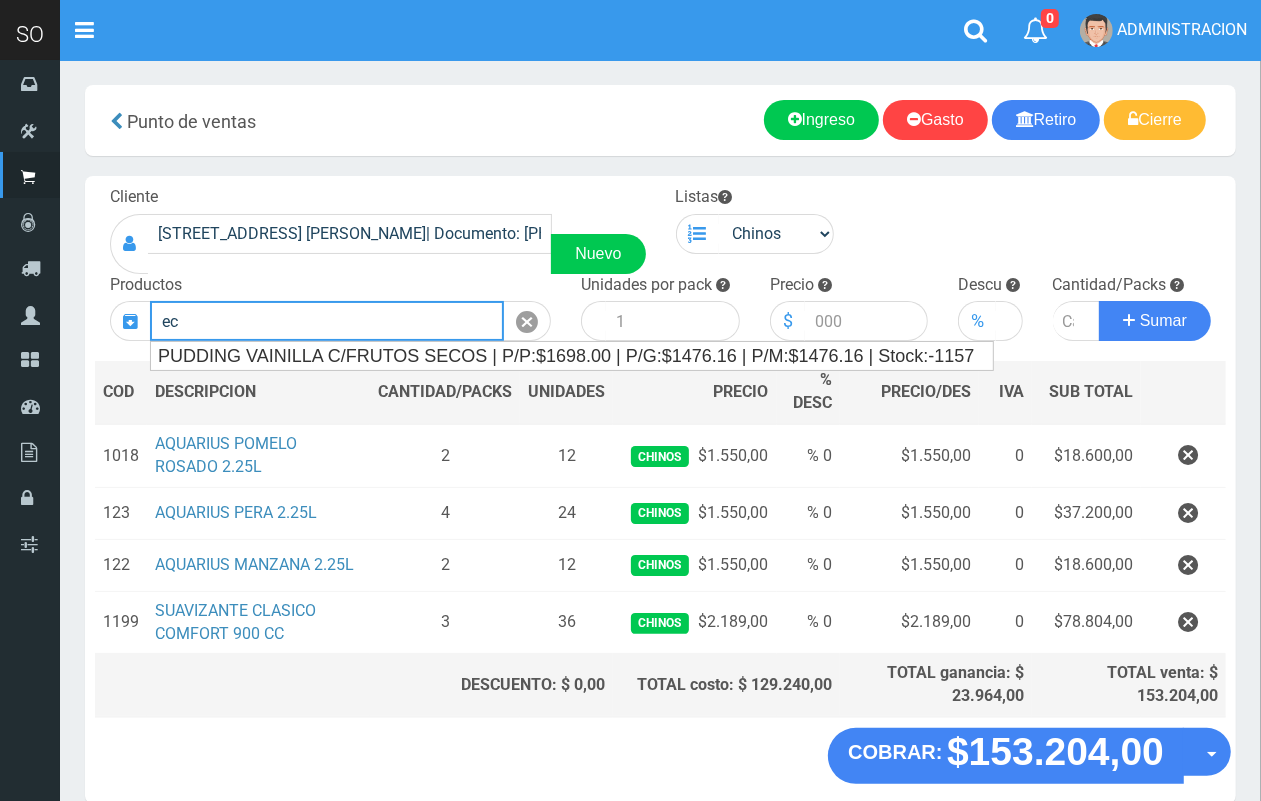 type on "e" 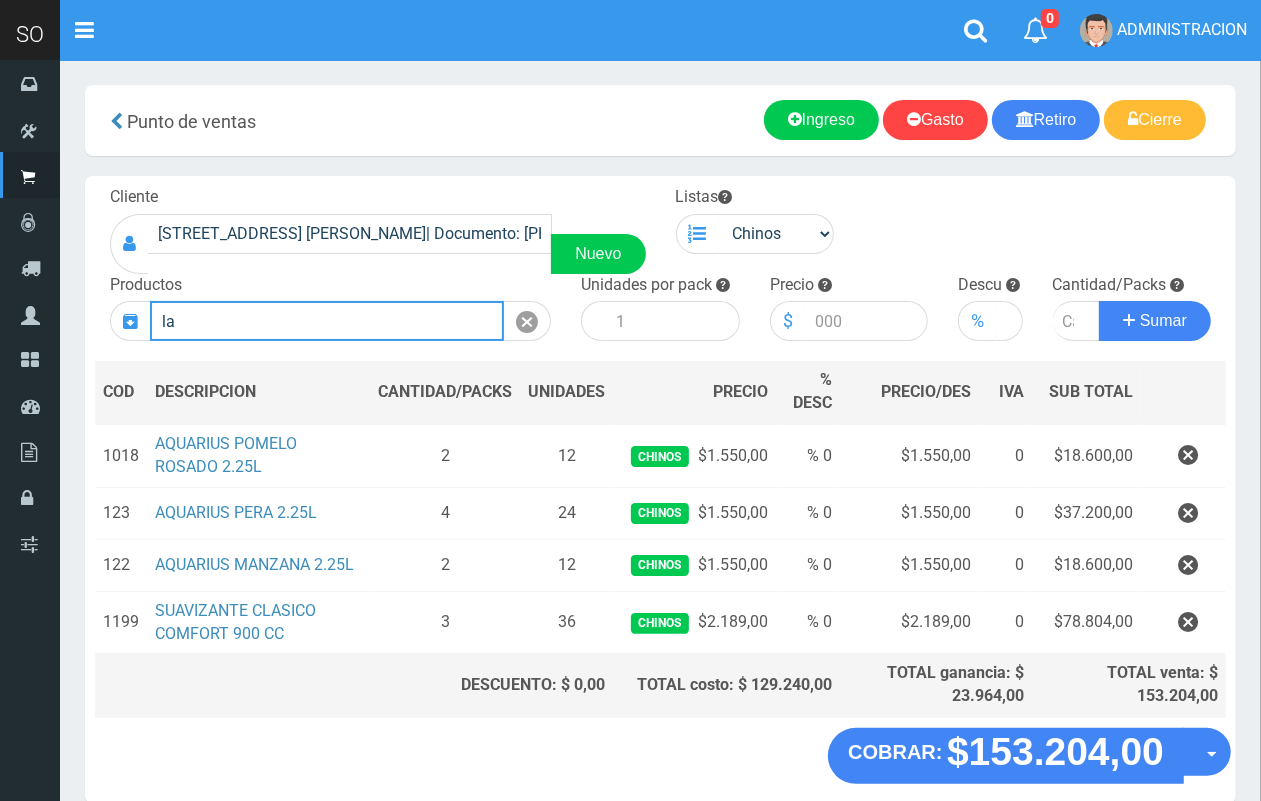 type on "l" 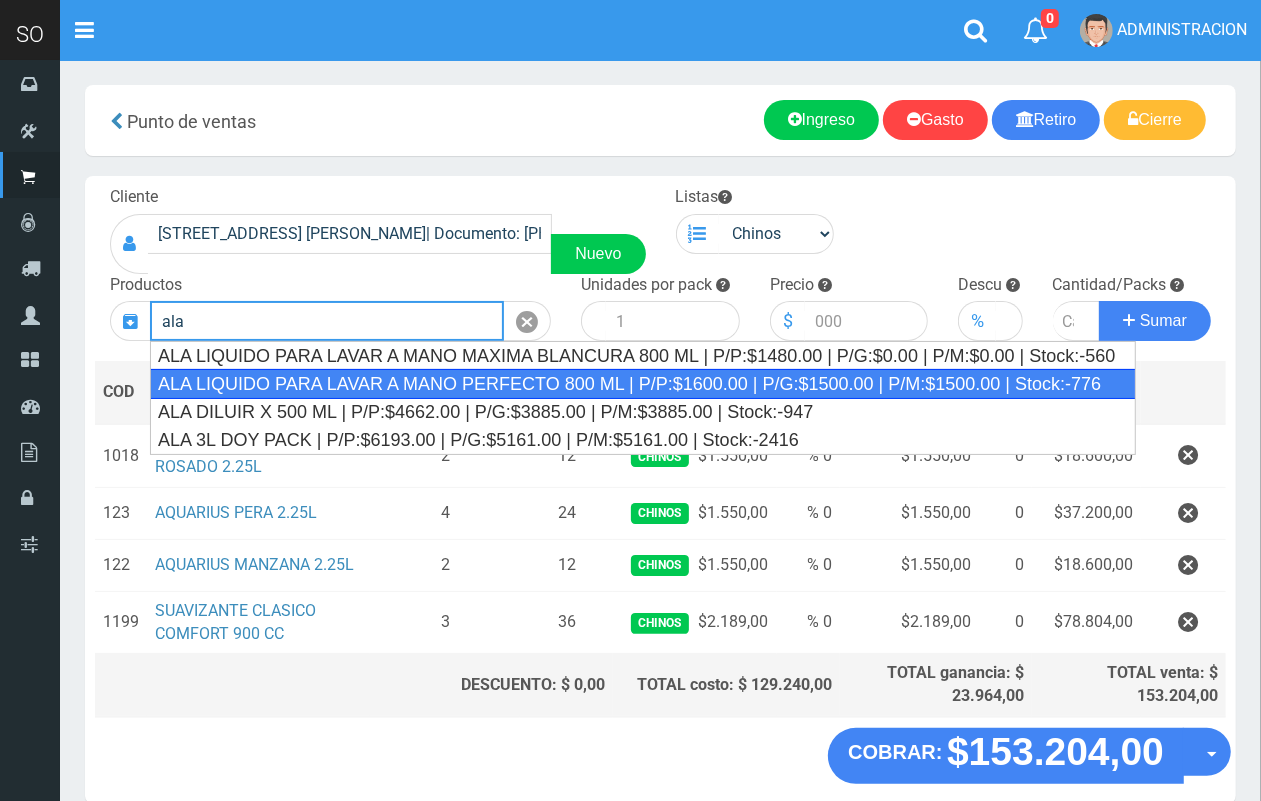 click on "ALA LIQUIDO PARA LAVAR A MANO PERFECTO 800 ML  | P/P:$1600.00 | P/G:$1500.00 | P/M:$1500.00 | Stock:-776" at bounding box center (643, 384) 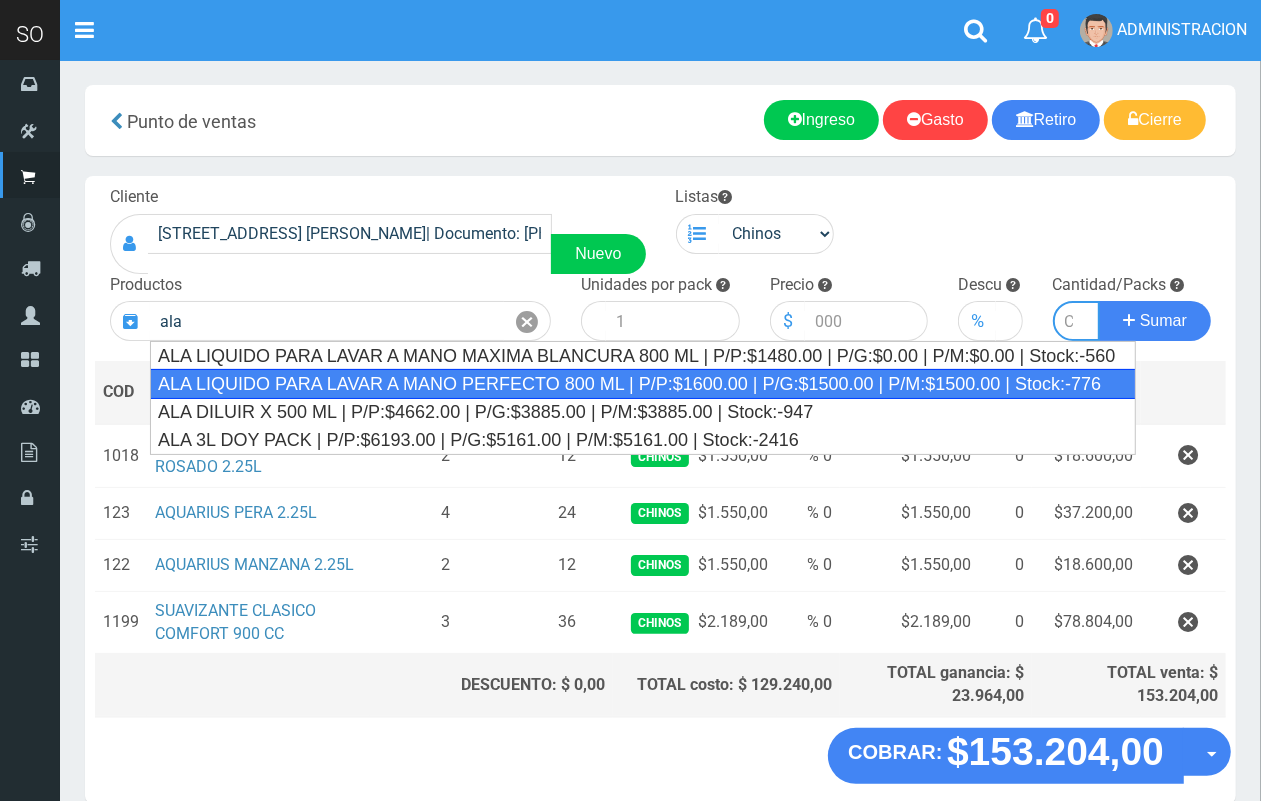 type on "ALA LIQUIDO PARA LAVAR A MANO PERFECTO 800 ML  | P/P:$1600.00 | P/G:$1500.00 | P/M:$1500.00 | Stock:-776" 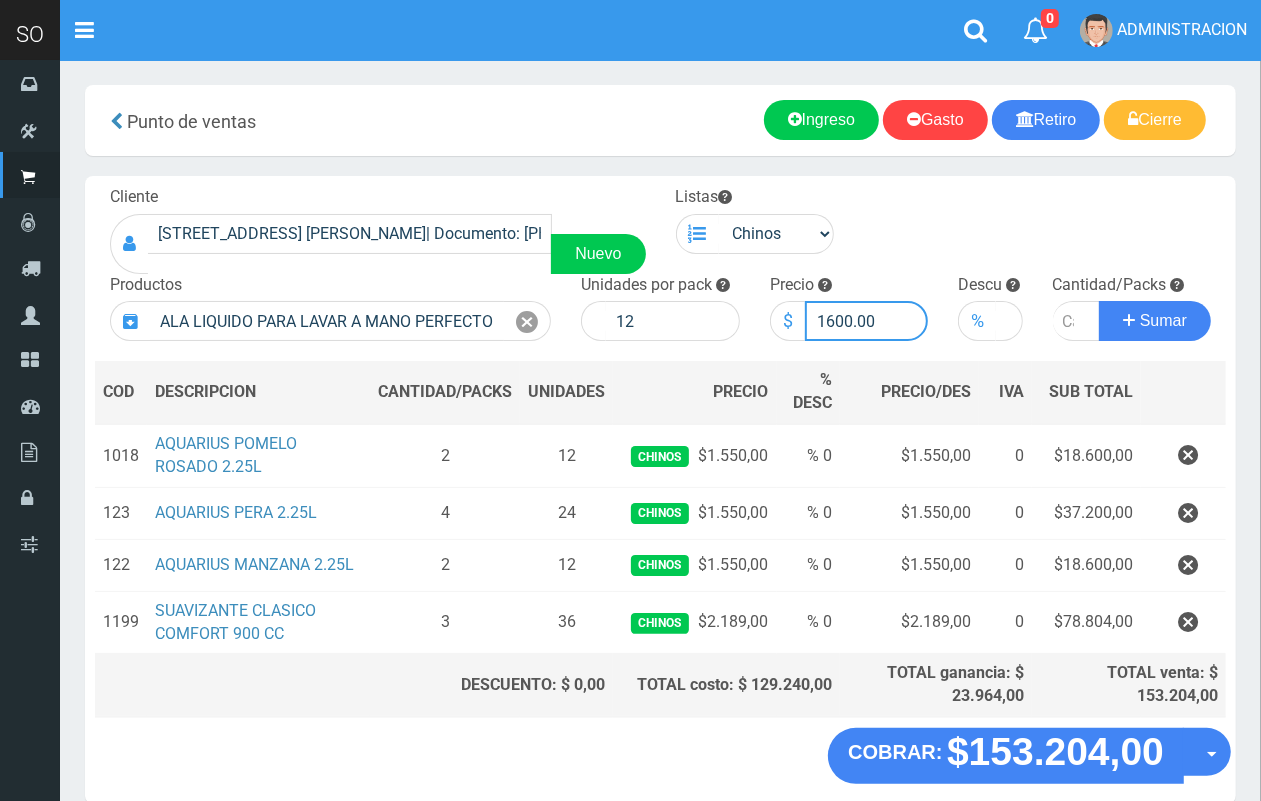 drag, startPoint x: 850, startPoint y: 317, endPoint x: 827, endPoint y: 317, distance: 23 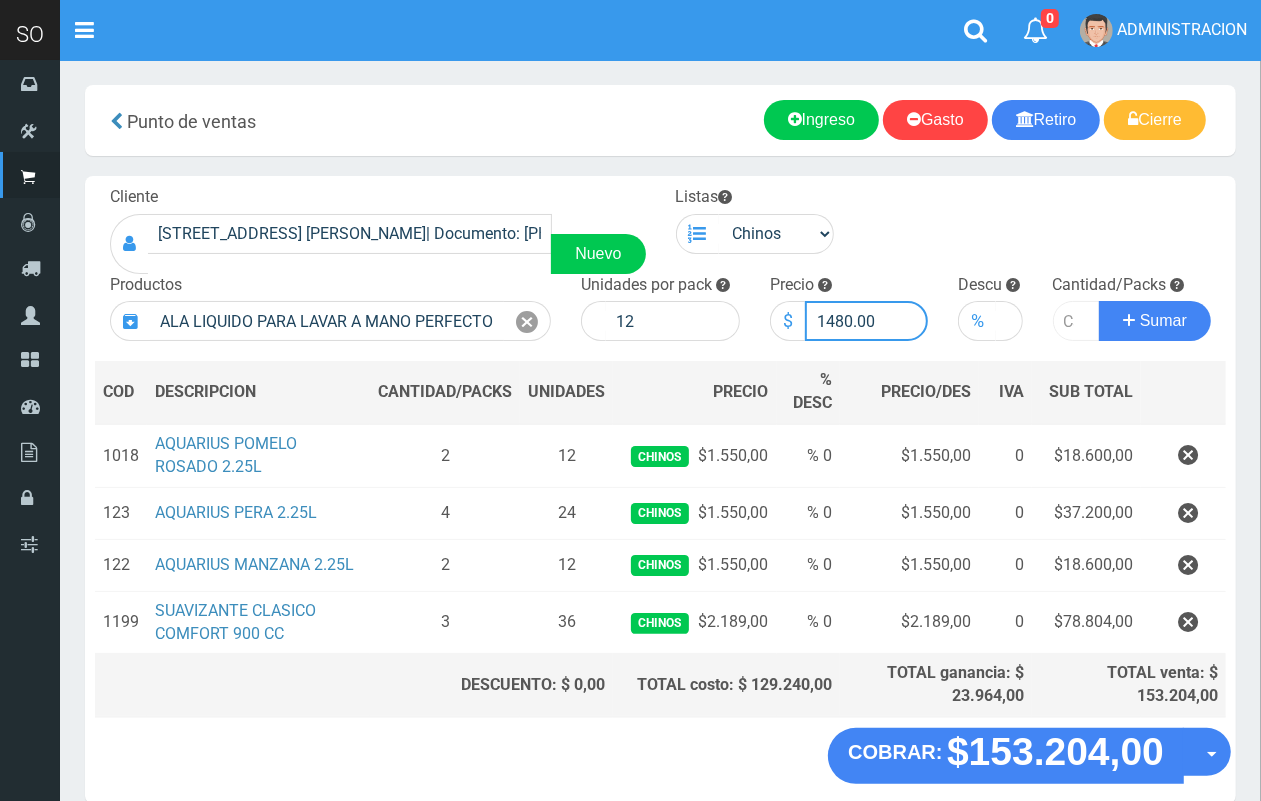 type on "1480.00" 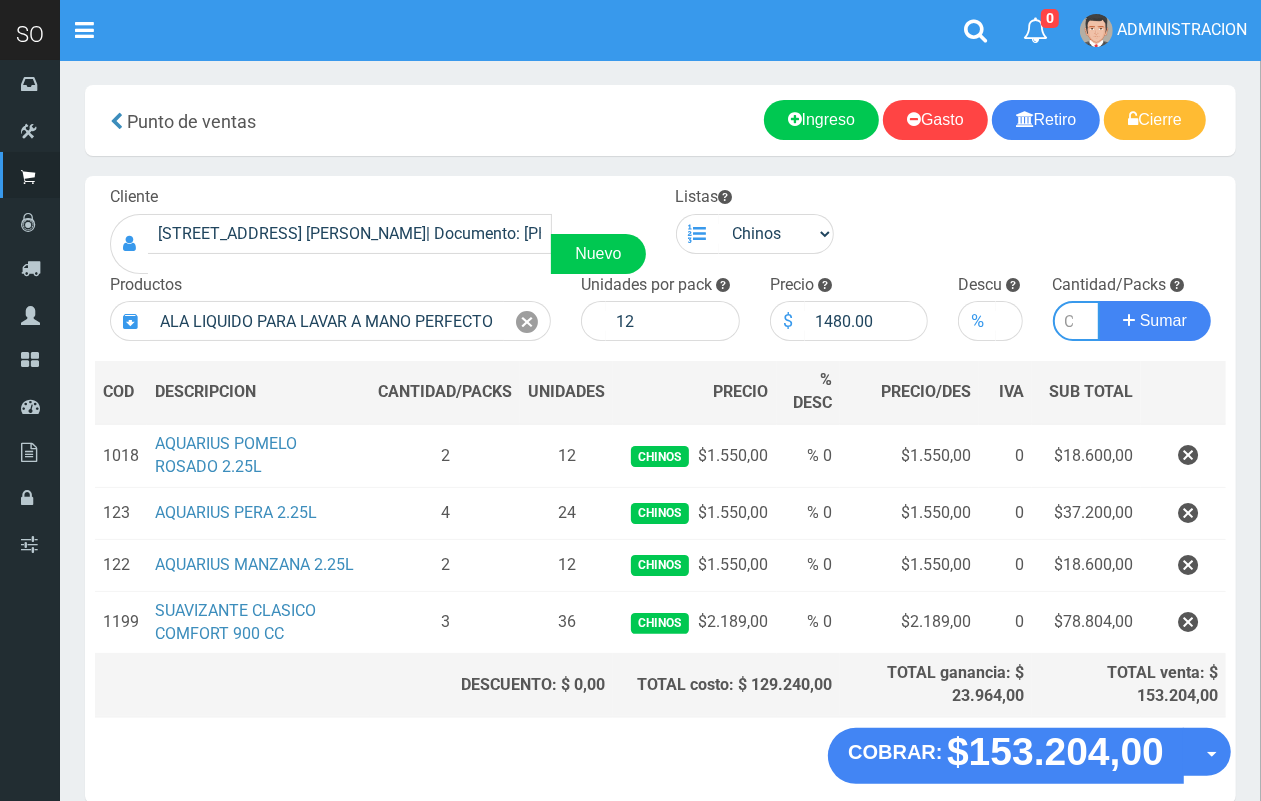 click at bounding box center [1077, 321] 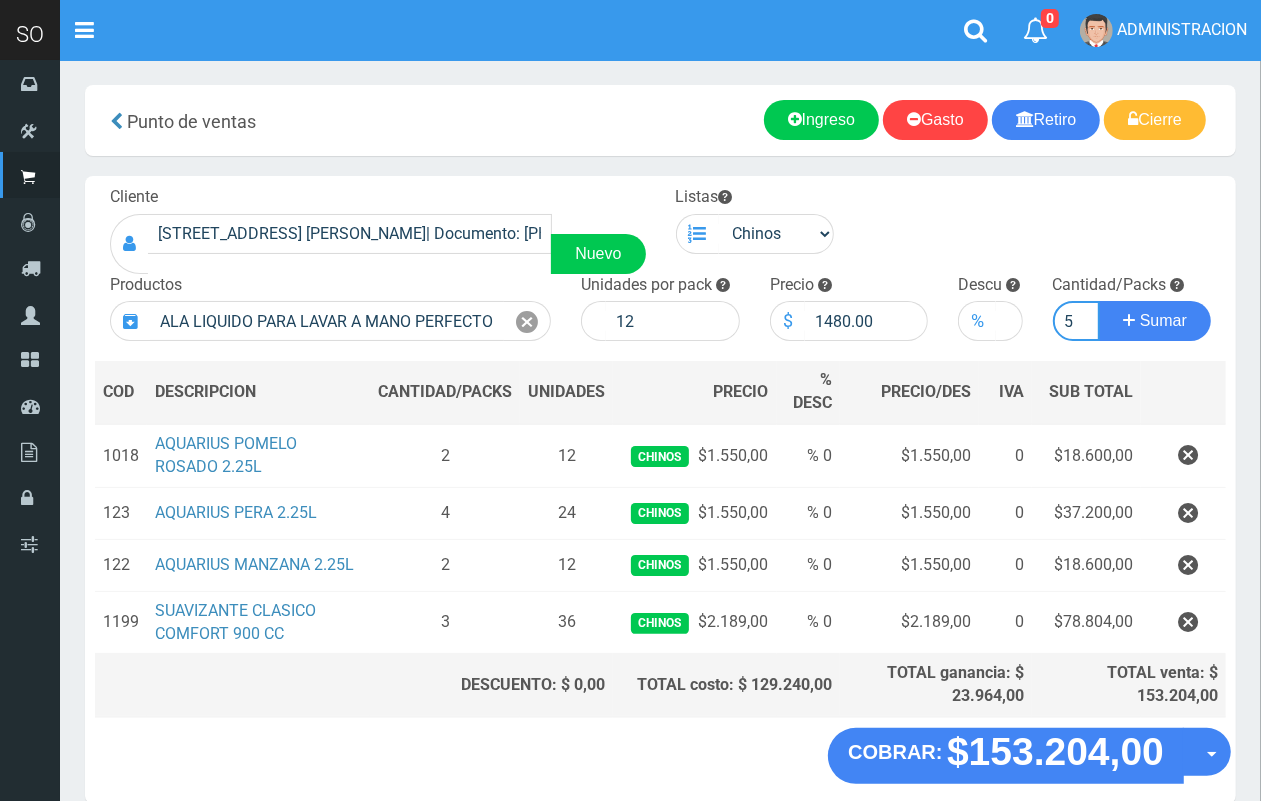scroll, scrollTop: 0, scrollLeft: 2, axis: horizontal 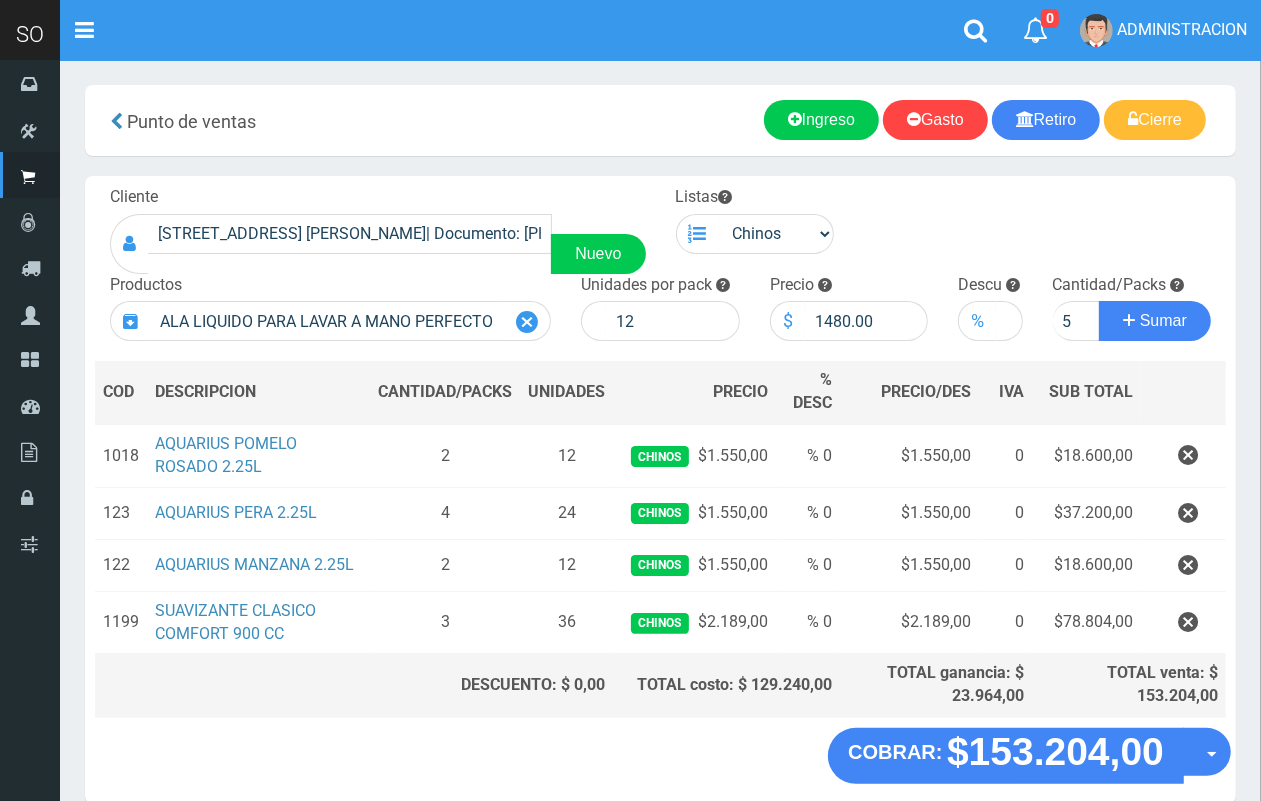 click at bounding box center (527, 322) 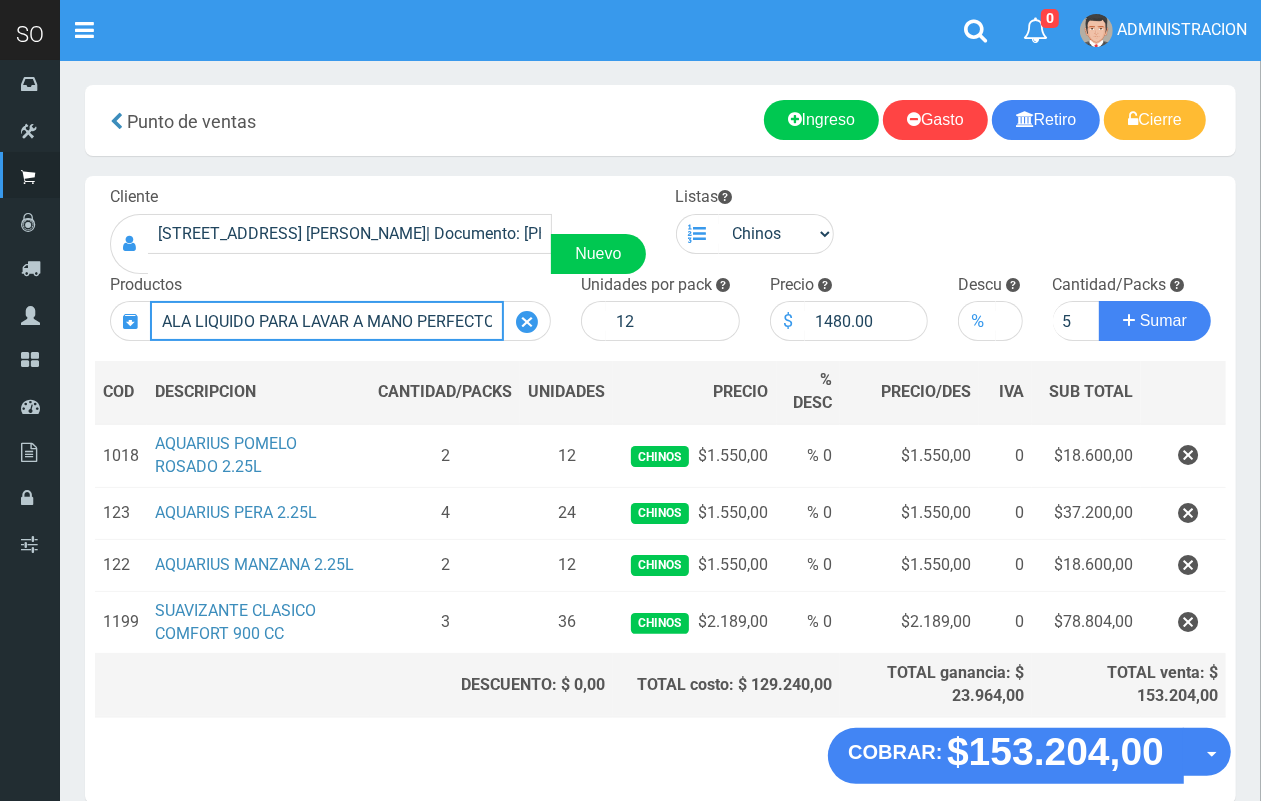 type 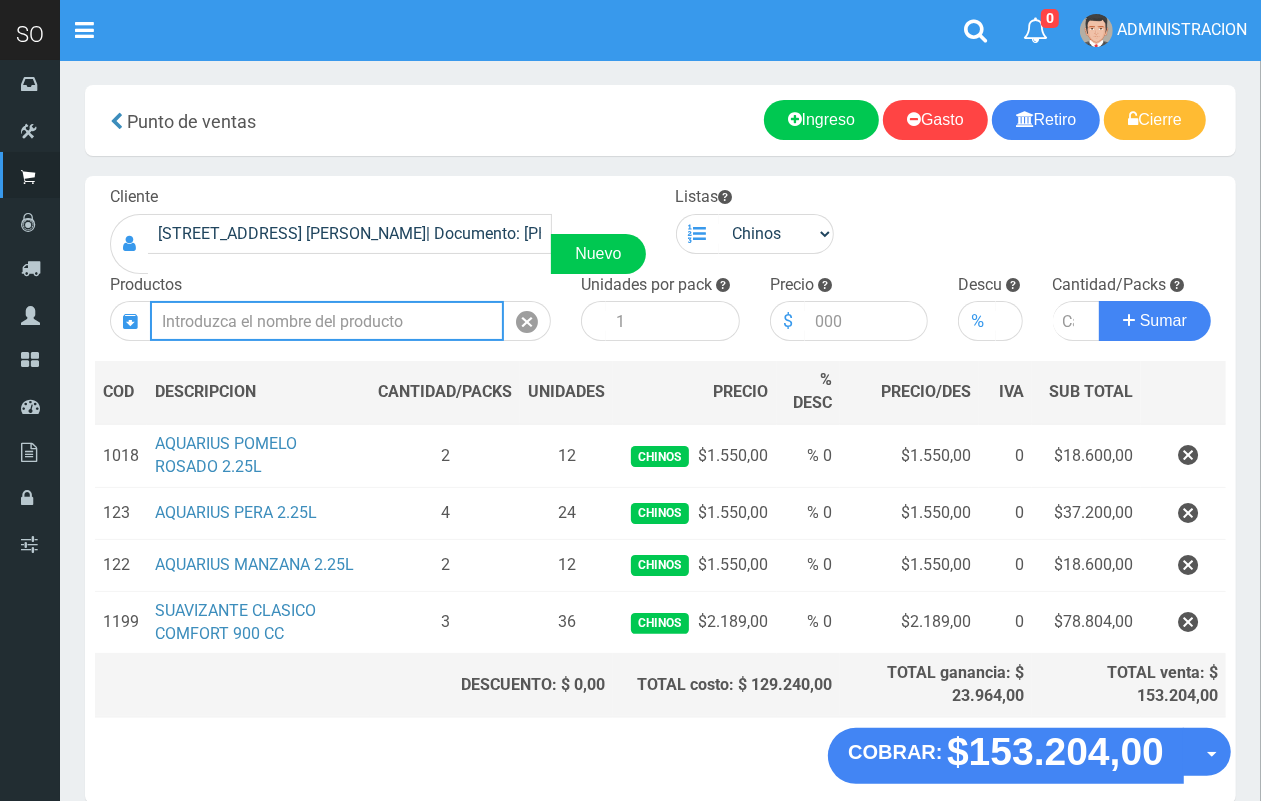 scroll, scrollTop: 0, scrollLeft: 0, axis: both 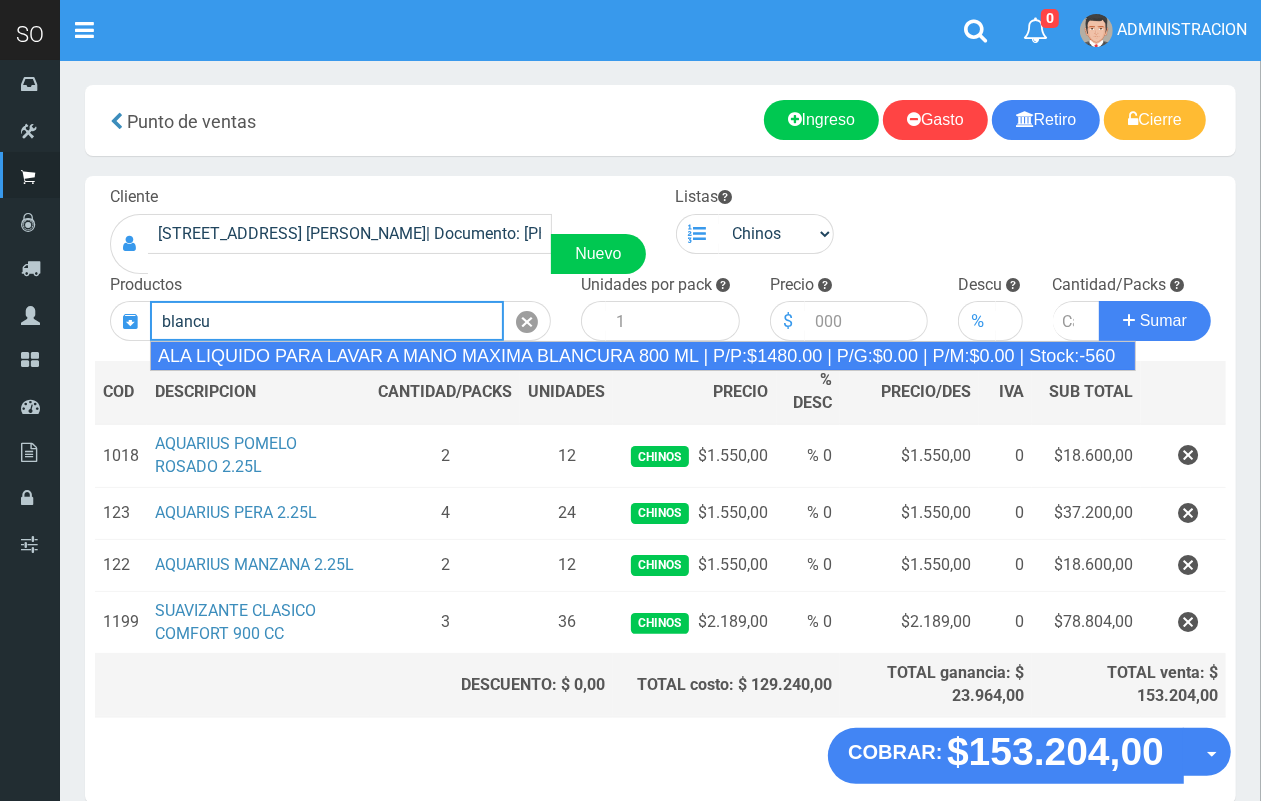 click on "ALA LIQUIDO PARA LAVAR A MANO MAXIMA BLANCURA 800 ML | P/P:$1480.00 | P/G:$0.00 | P/M:$0.00 | Stock:-560" at bounding box center (643, 356) 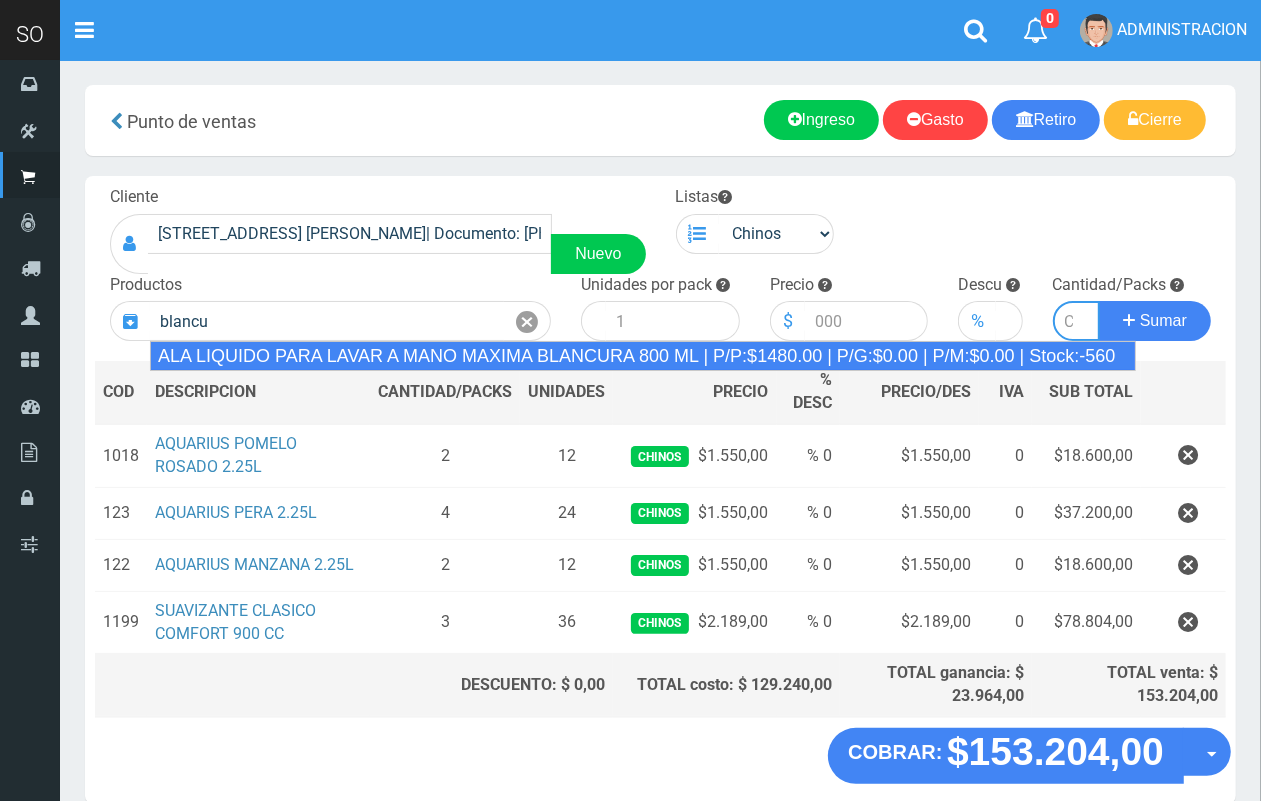 type on "ALA LIQUIDO PARA LAVAR A MANO MAXIMA BLANCURA 800 ML | P/P:$1480.00 | P/G:$0.00 | P/M:$0.00 | Stock:-560" 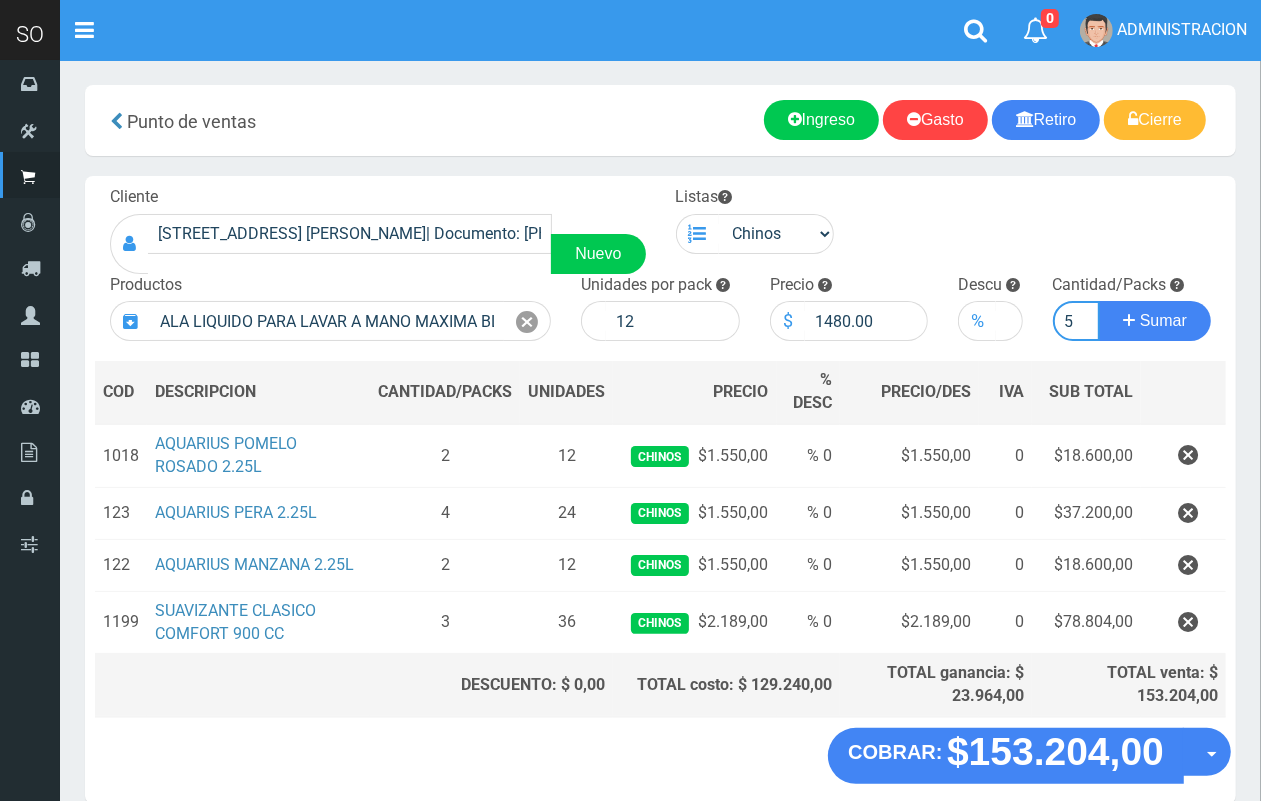 scroll, scrollTop: 0, scrollLeft: 2, axis: horizontal 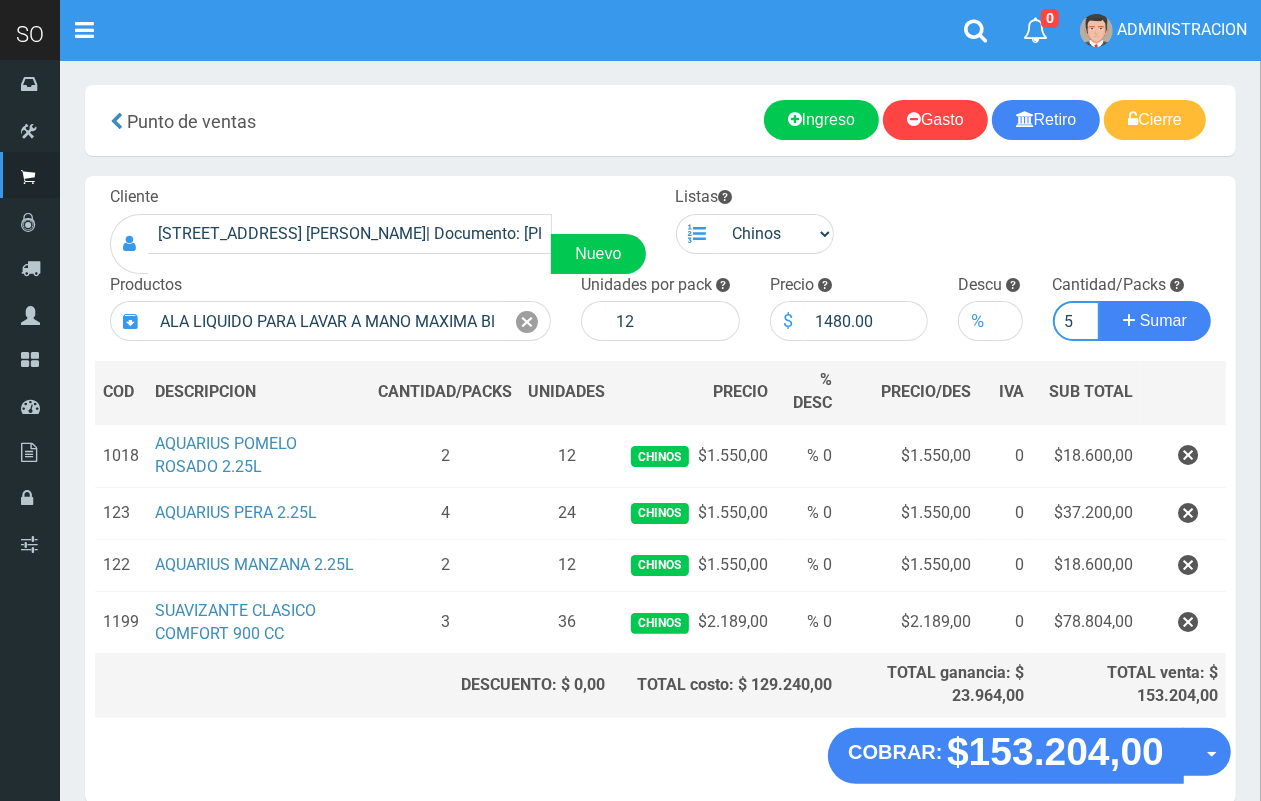 type on "5" 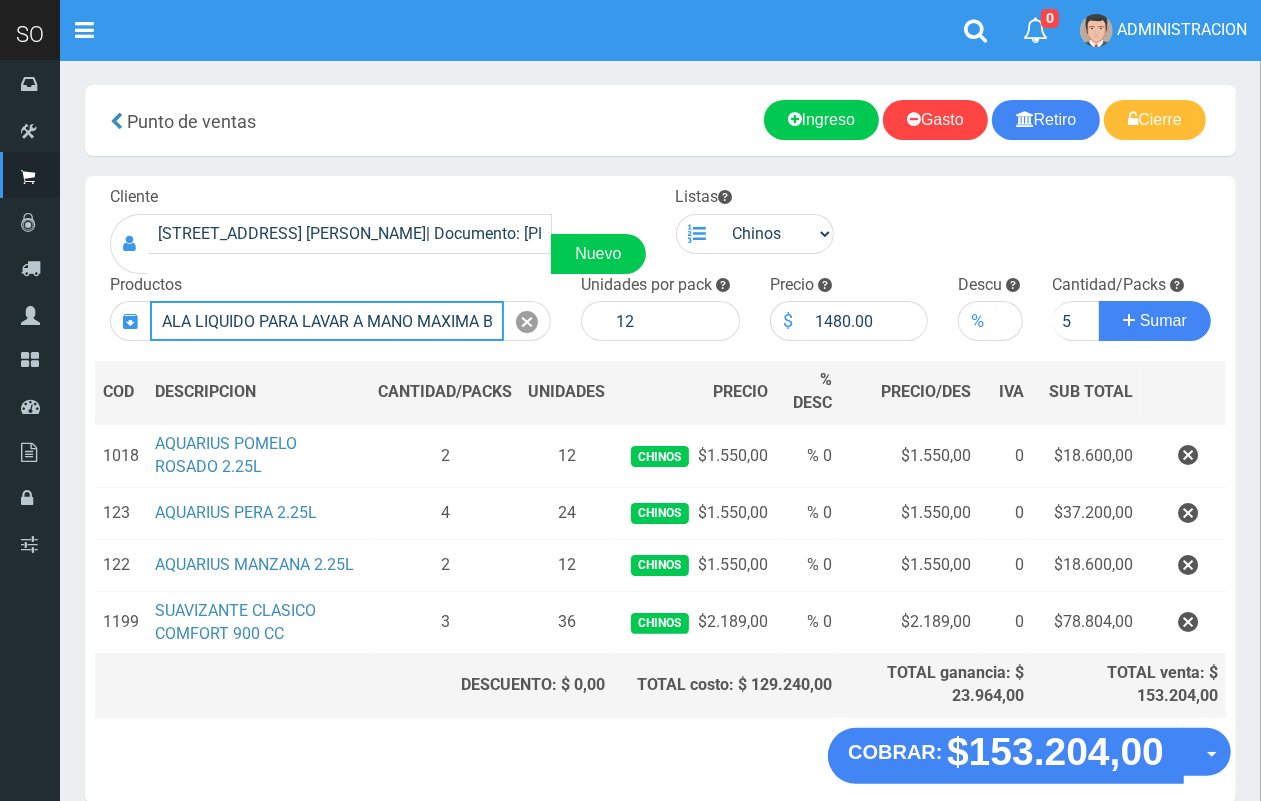 type 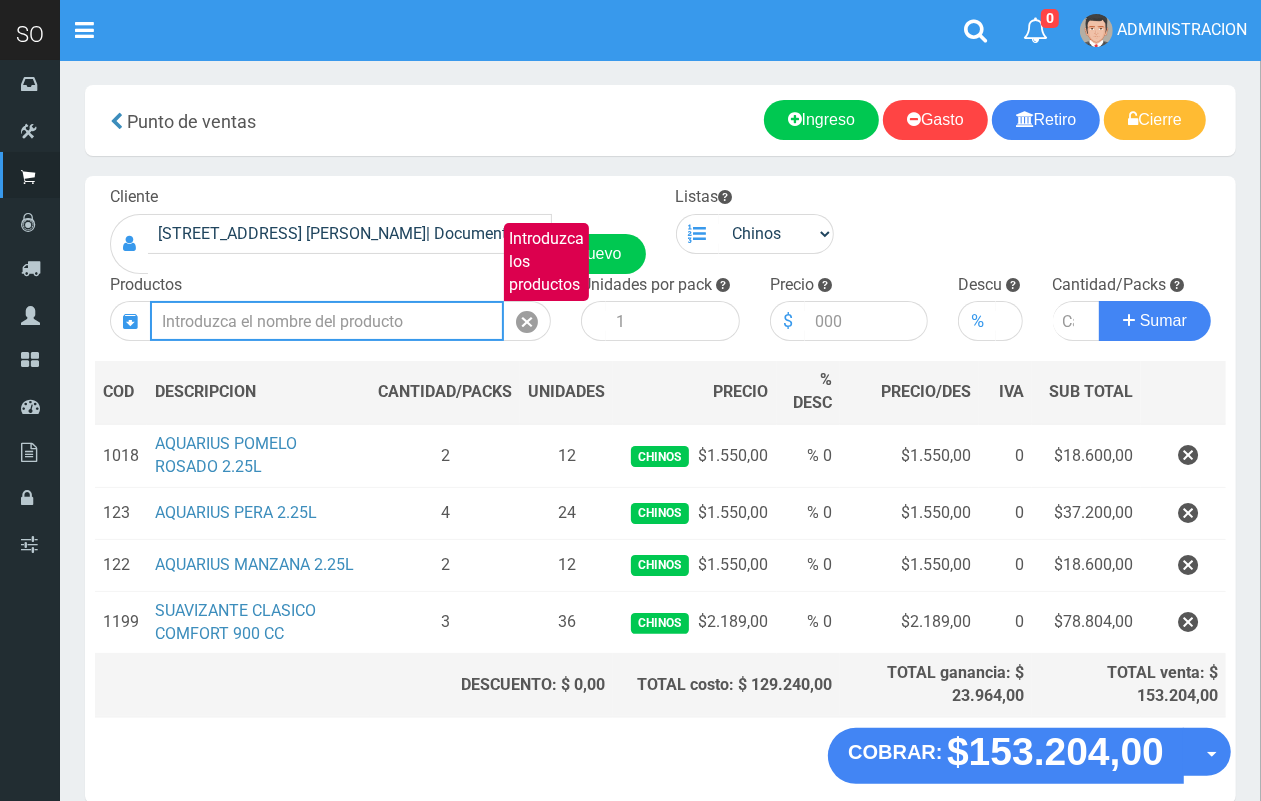 scroll, scrollTop: 0, scrollLeft: 0, axis: both 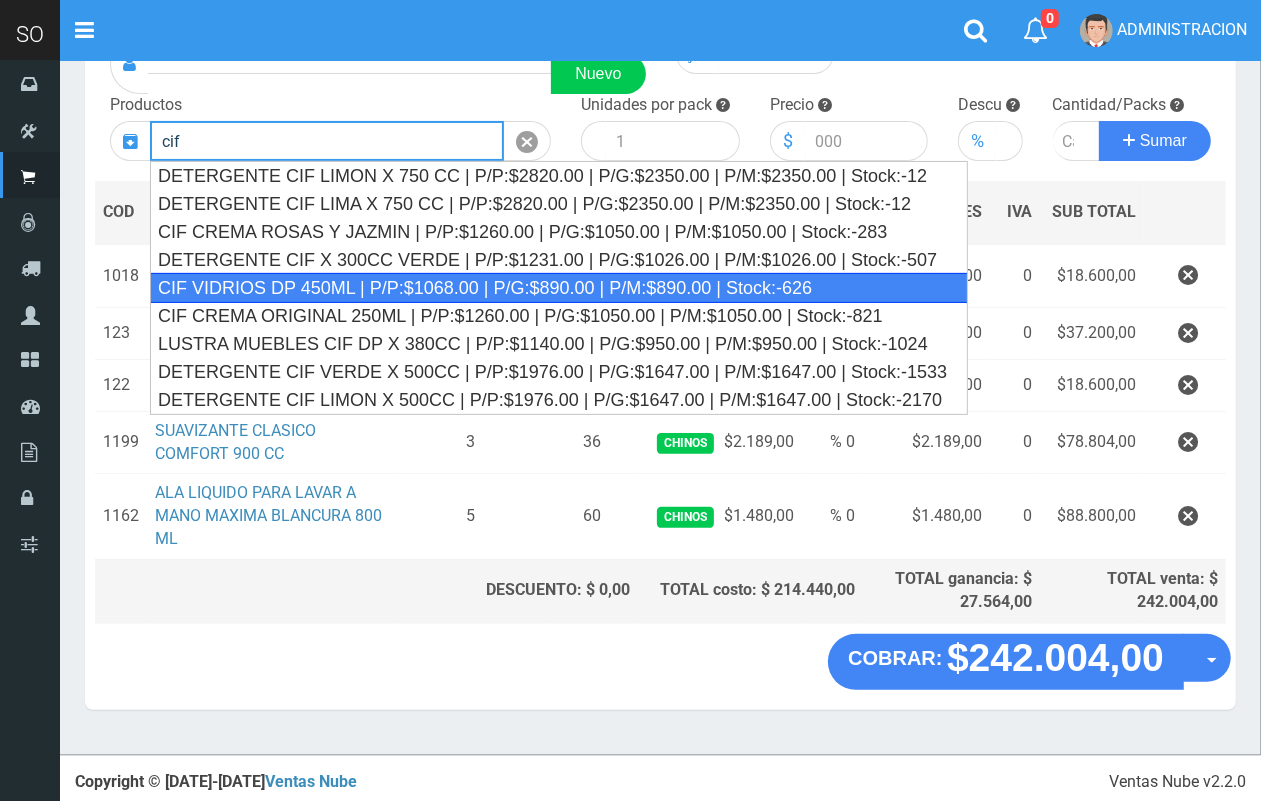 click on "CIF VIDRIOS DP 450ML | P/P:$1068.00 | P/G:$890.00 | P/M:$890.00 | Stock:-626" at bounding box center (559, 288) 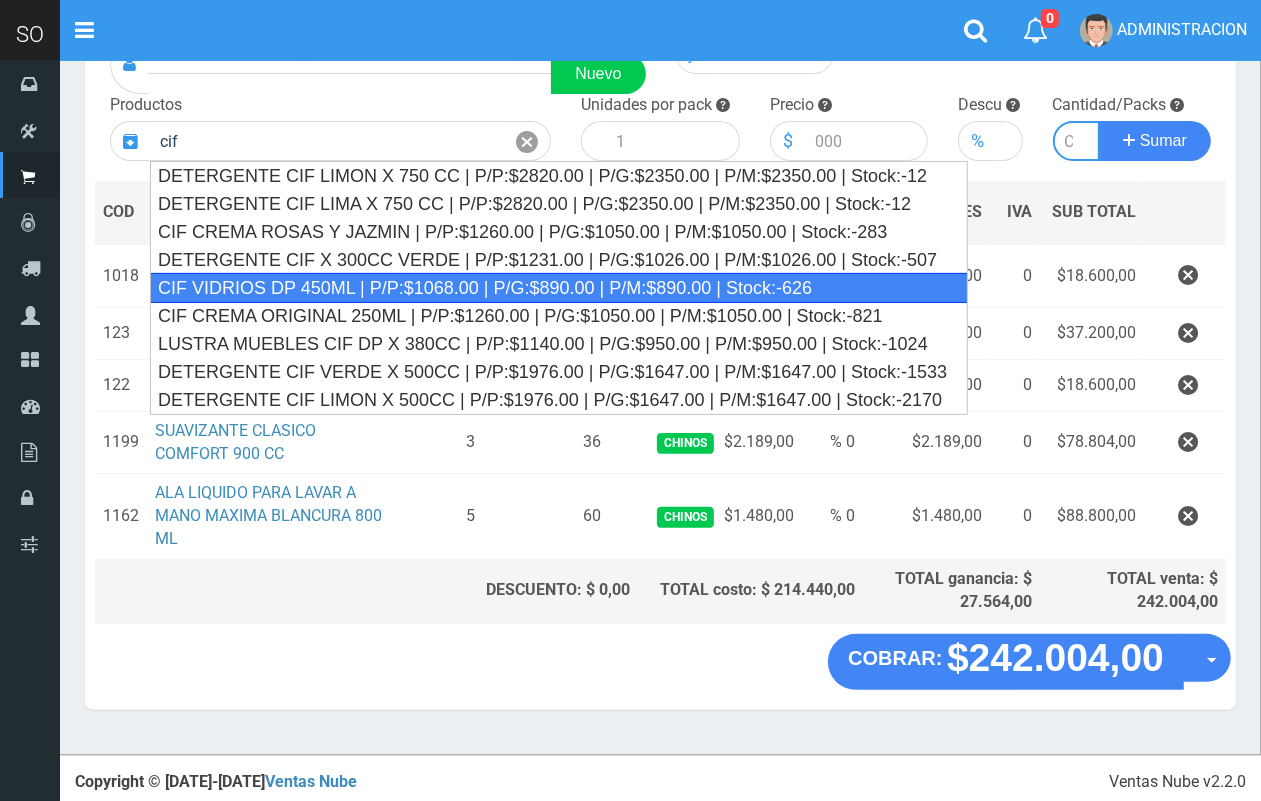 type on "CIF VIDRIOS DP 450ML | P/P:$1068.00 | P/G:$890.00 | P/M:$890.00 | Stock:-626" 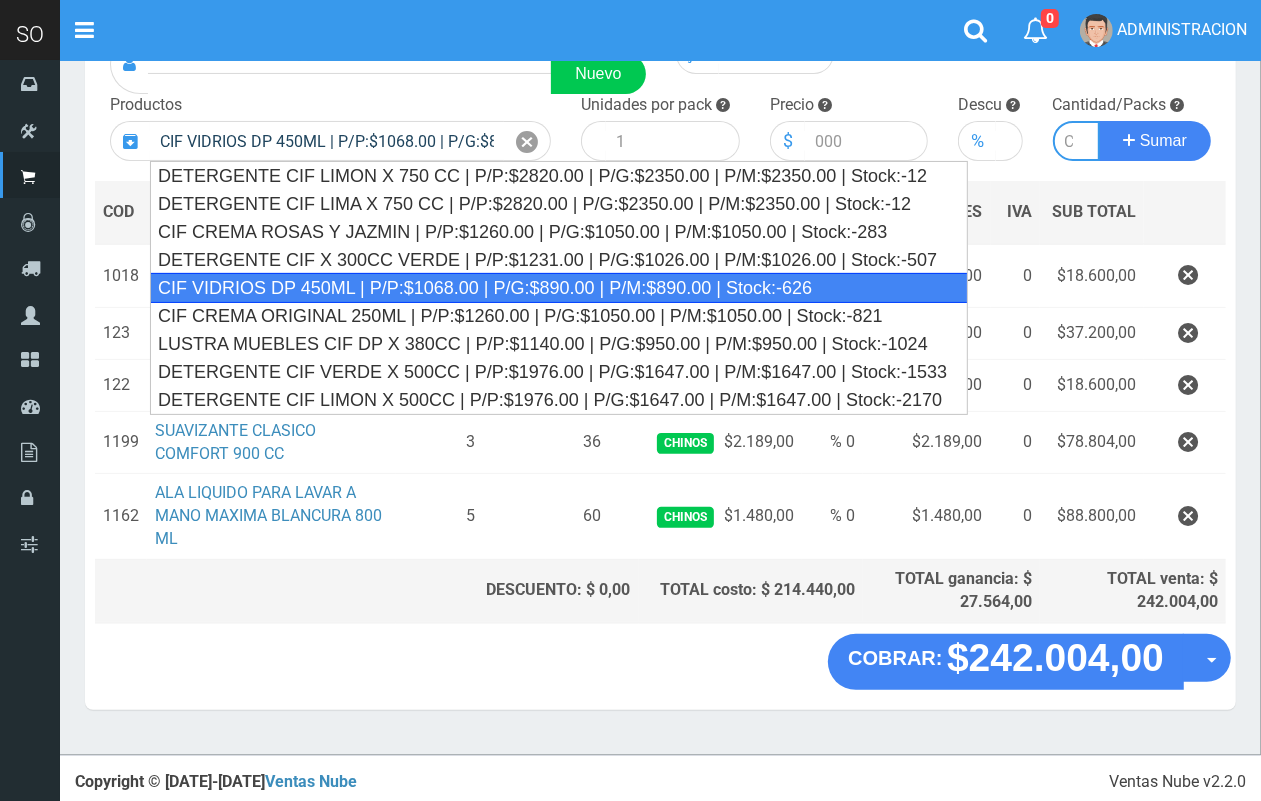 type on "15" 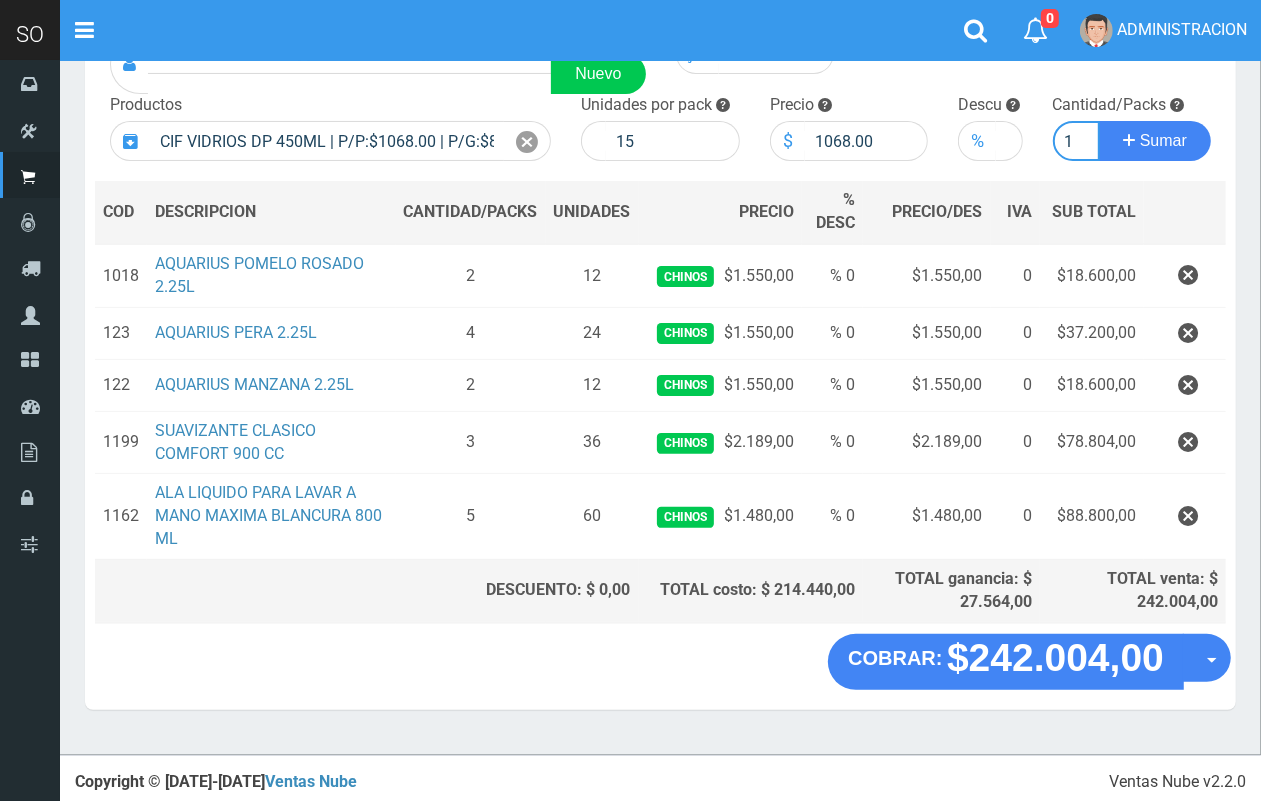 scroll, scrollTop: 0, scrollLeft: 2, axis: horizontal 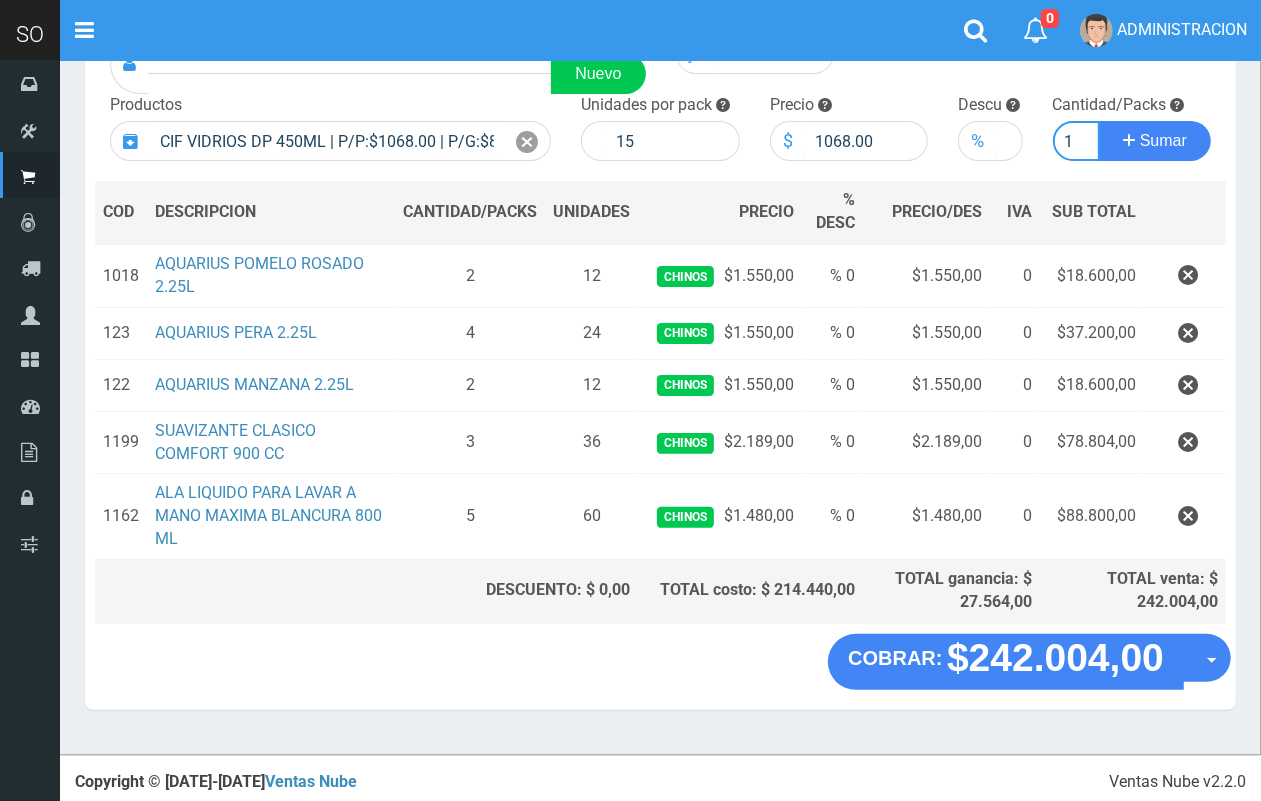 type on "1" 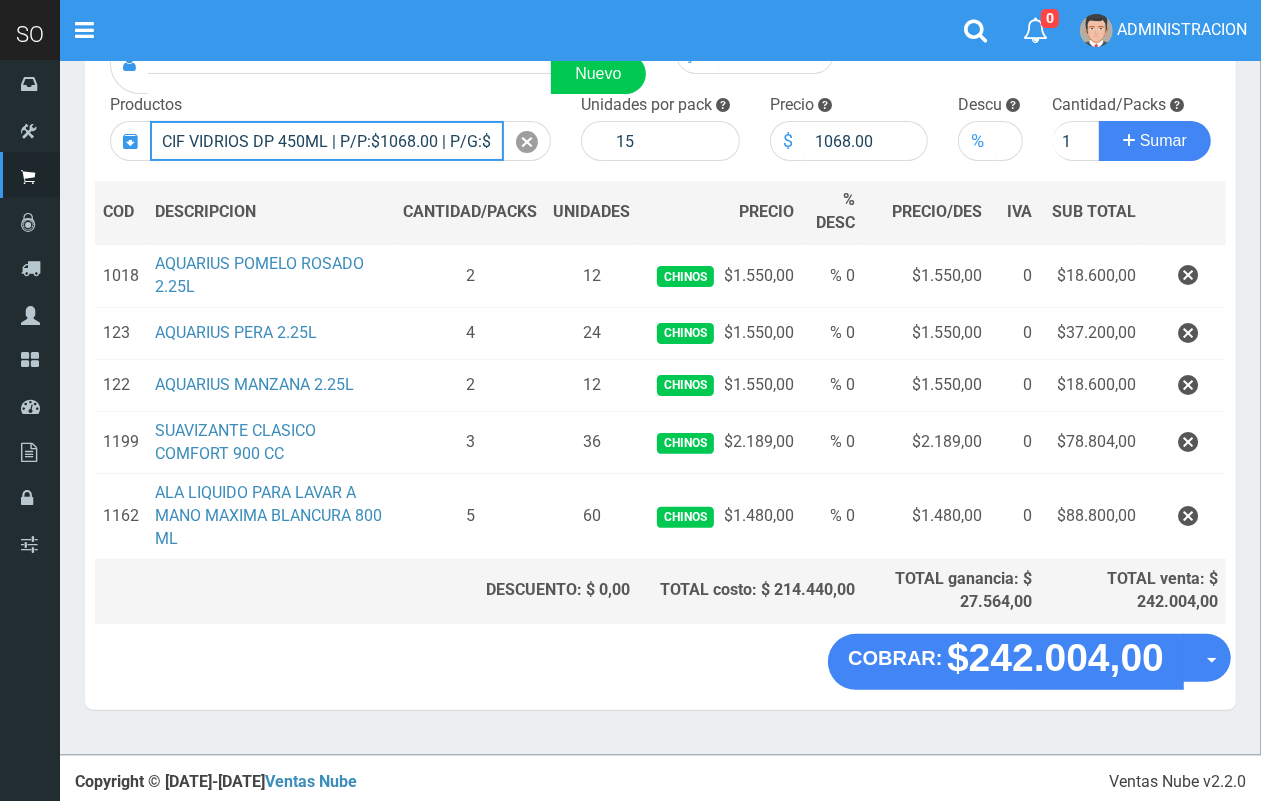 type 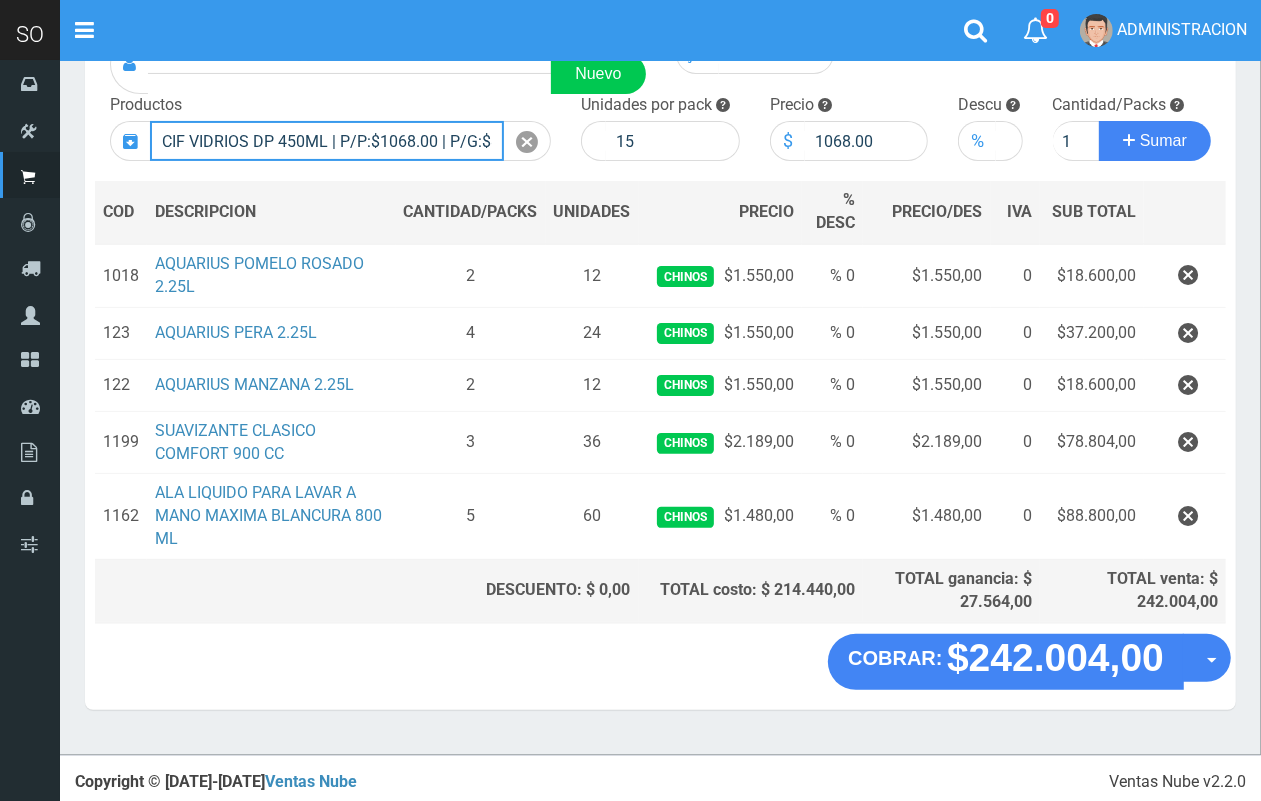 type 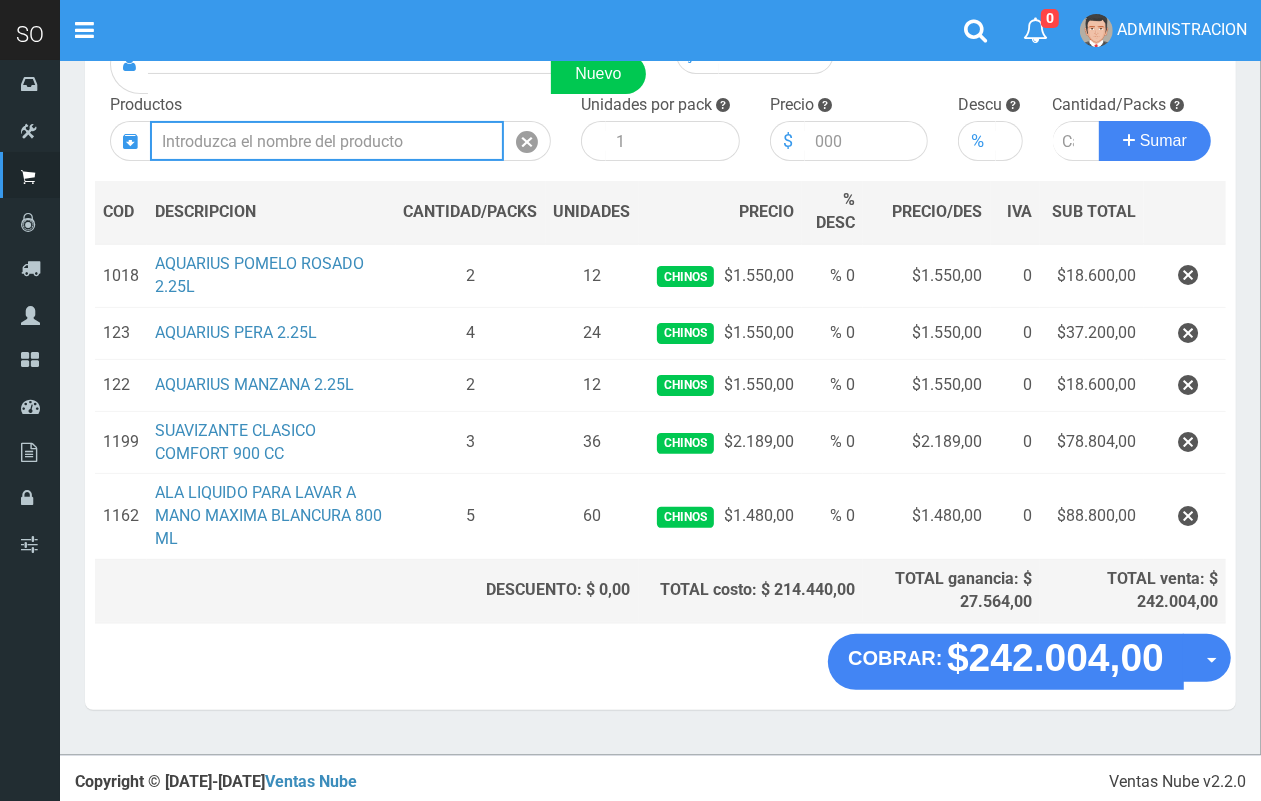 scroll, scrollTop: 0, scrollLeft: 0, axis: both 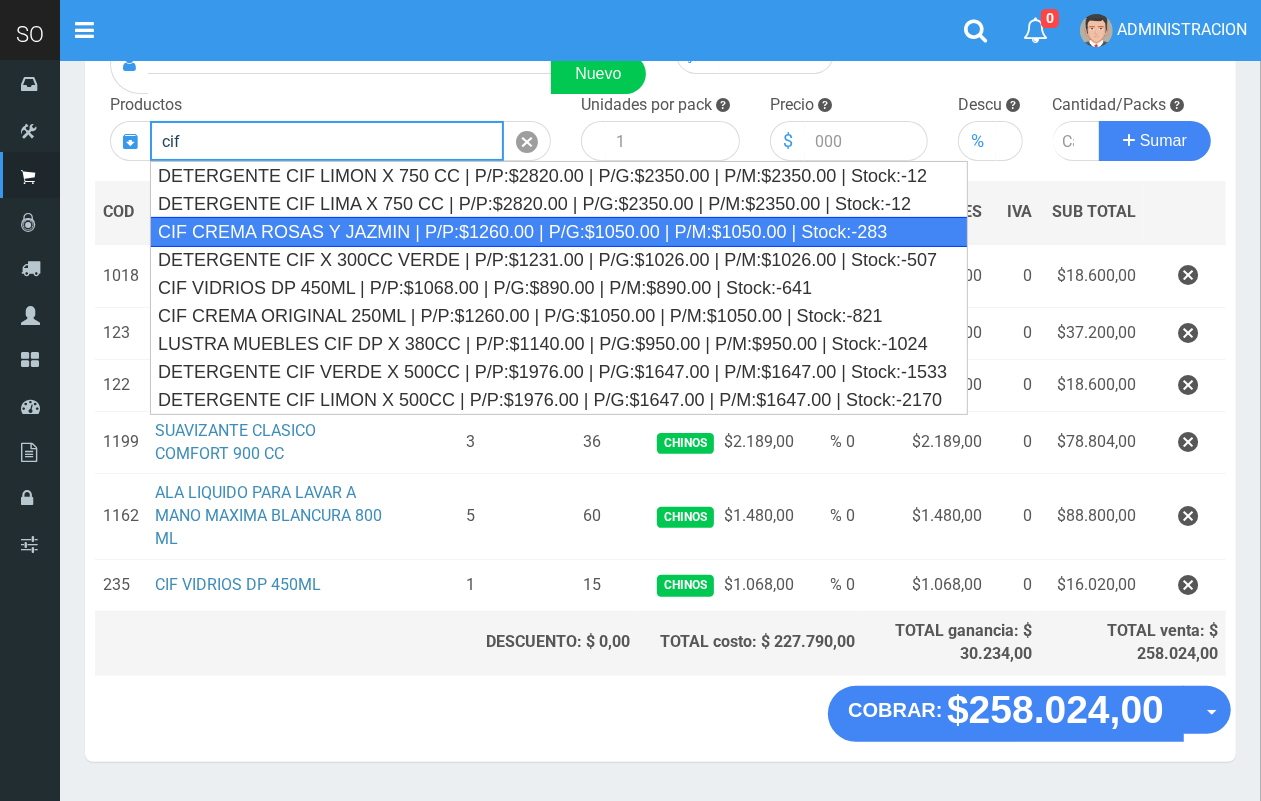 click on "CIF CREMA ROSAS Y JAZMIN | P/P:$1260.00 | P/G:$1050.00 | P/M:$1050.00 | Stock:-283" at bounding box center [559, 232] 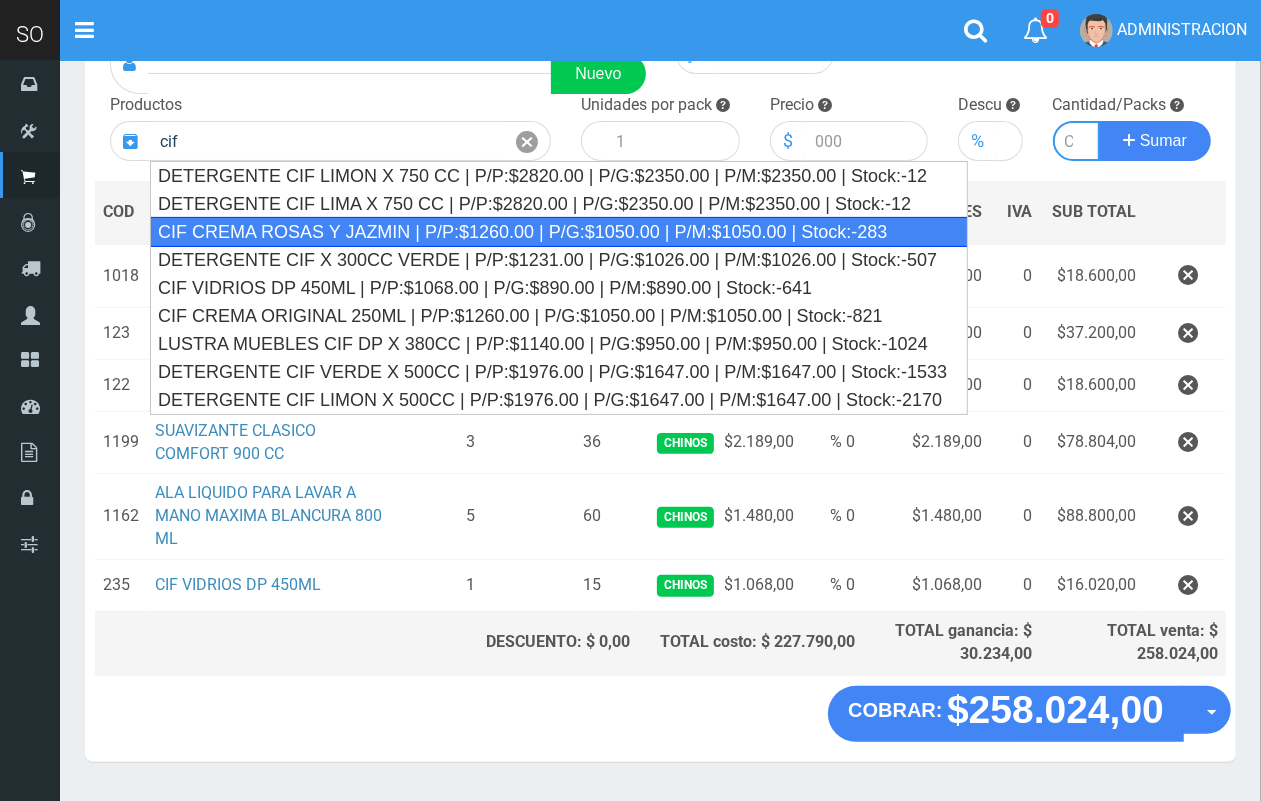type on "CIF CREMA ROSAS Y JAZMIN | P/P:$1260.00 | P/G:$1050.00 | P/M:$1050.00 | Stock:-283" 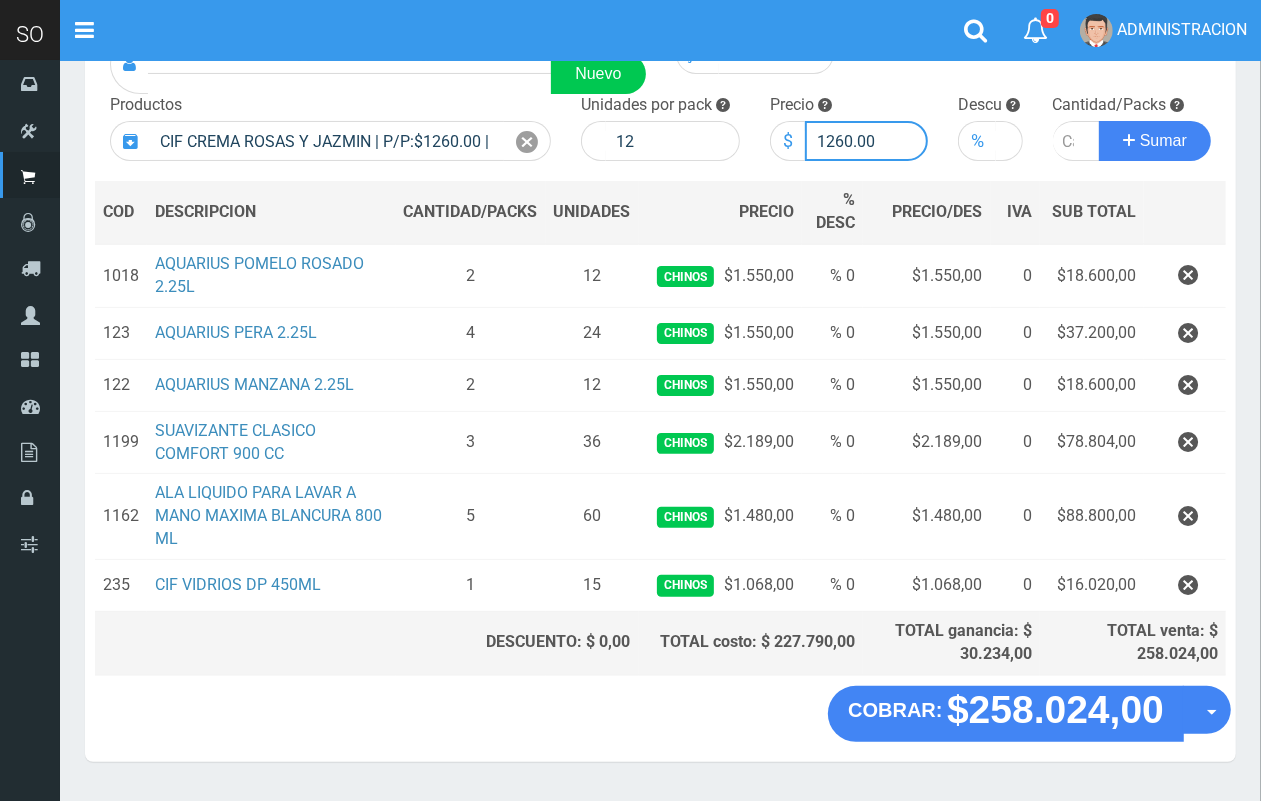 drag, startPoint x: 851, startPoint y: 141, endPoint x: 826, endPoint y: 138, distance: 25.179358 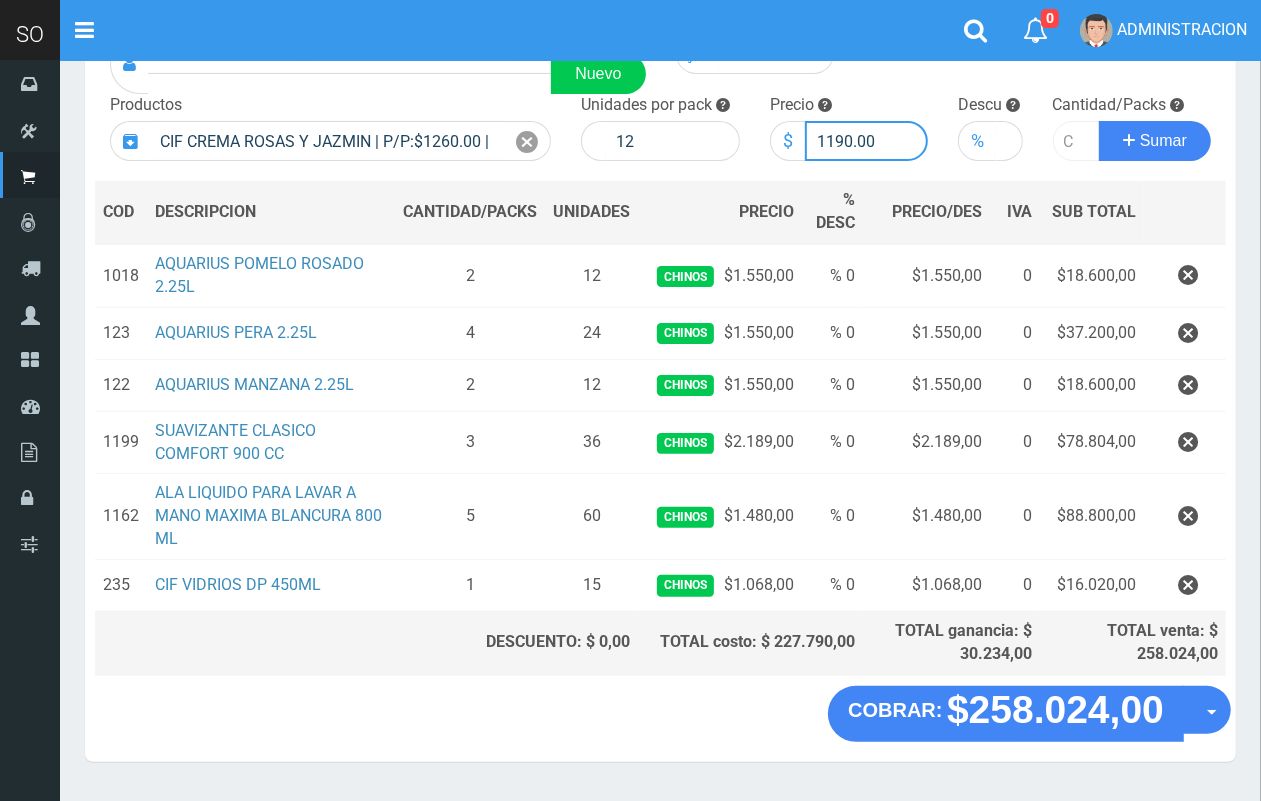 type on "1190.00" 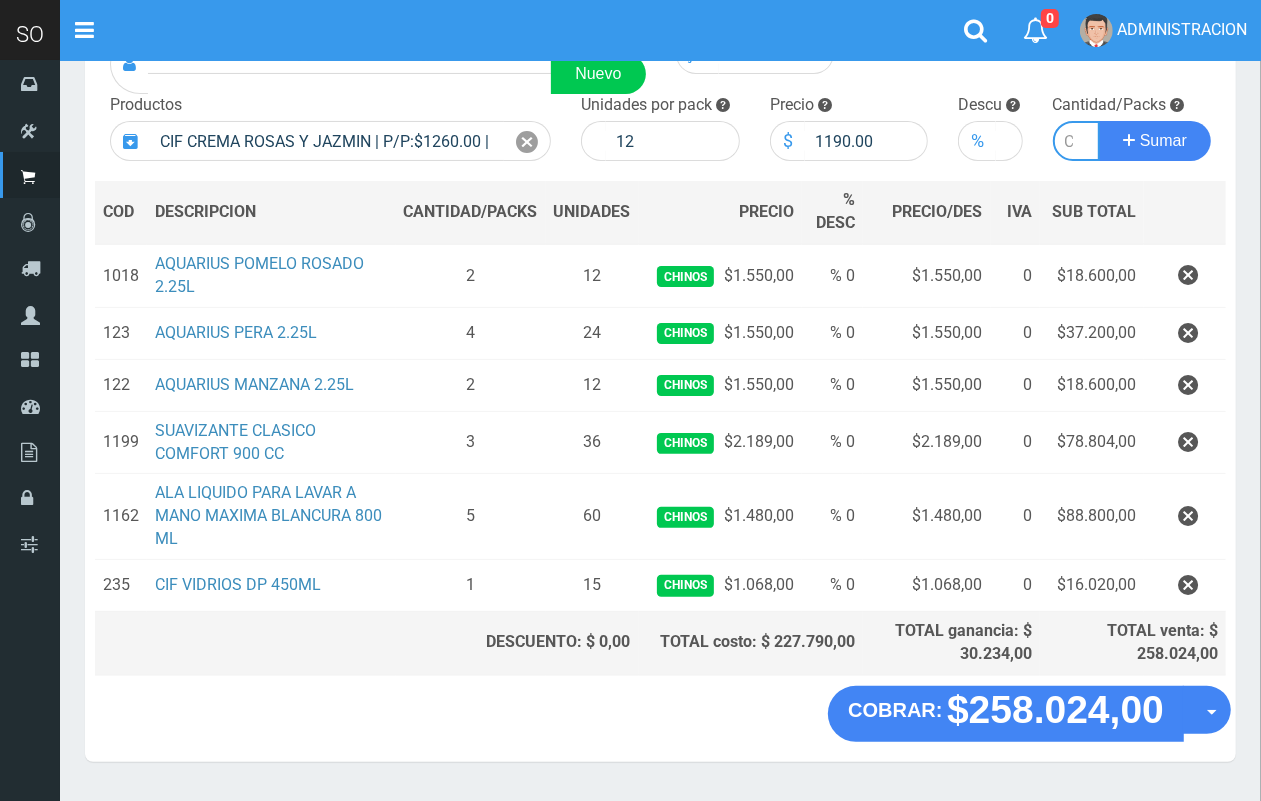 click at bounding box center [1077, 141] 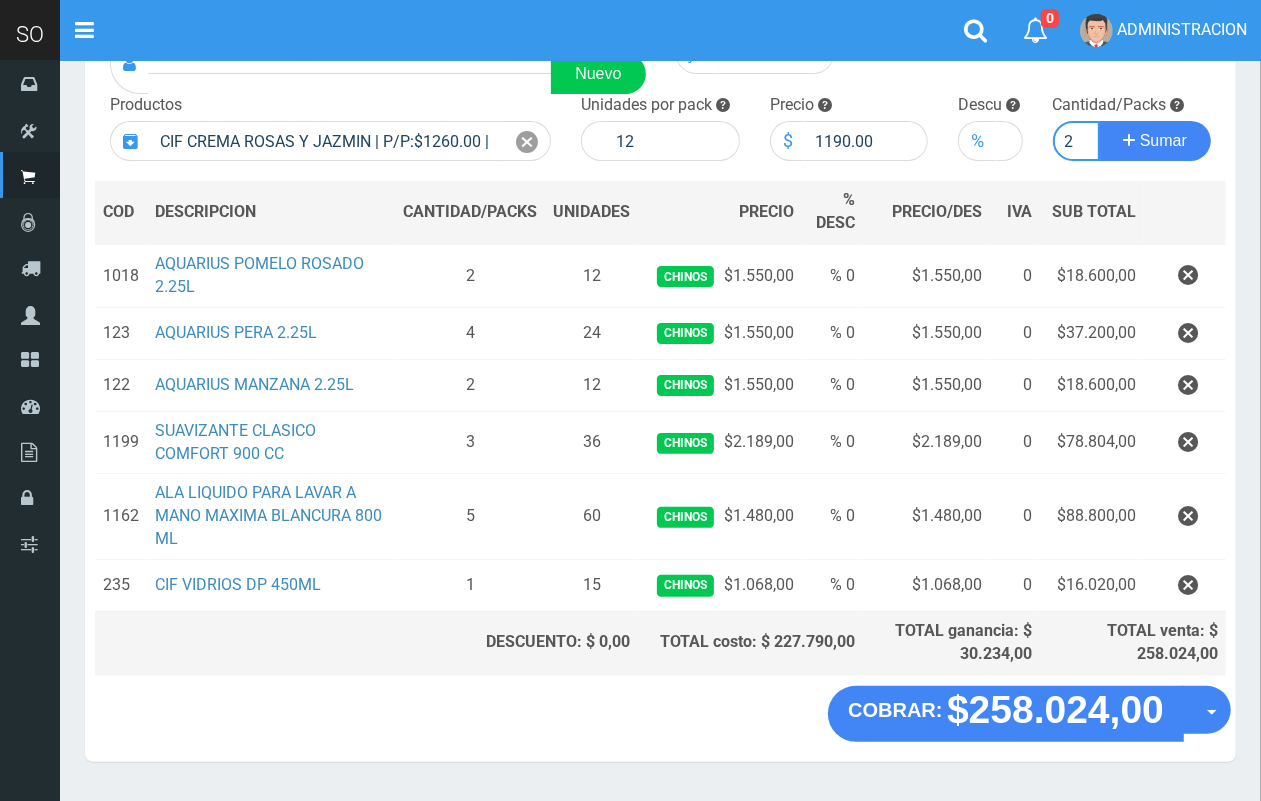scroll, scrollTop: 0, scrollLeft: 2, axis: horizontal 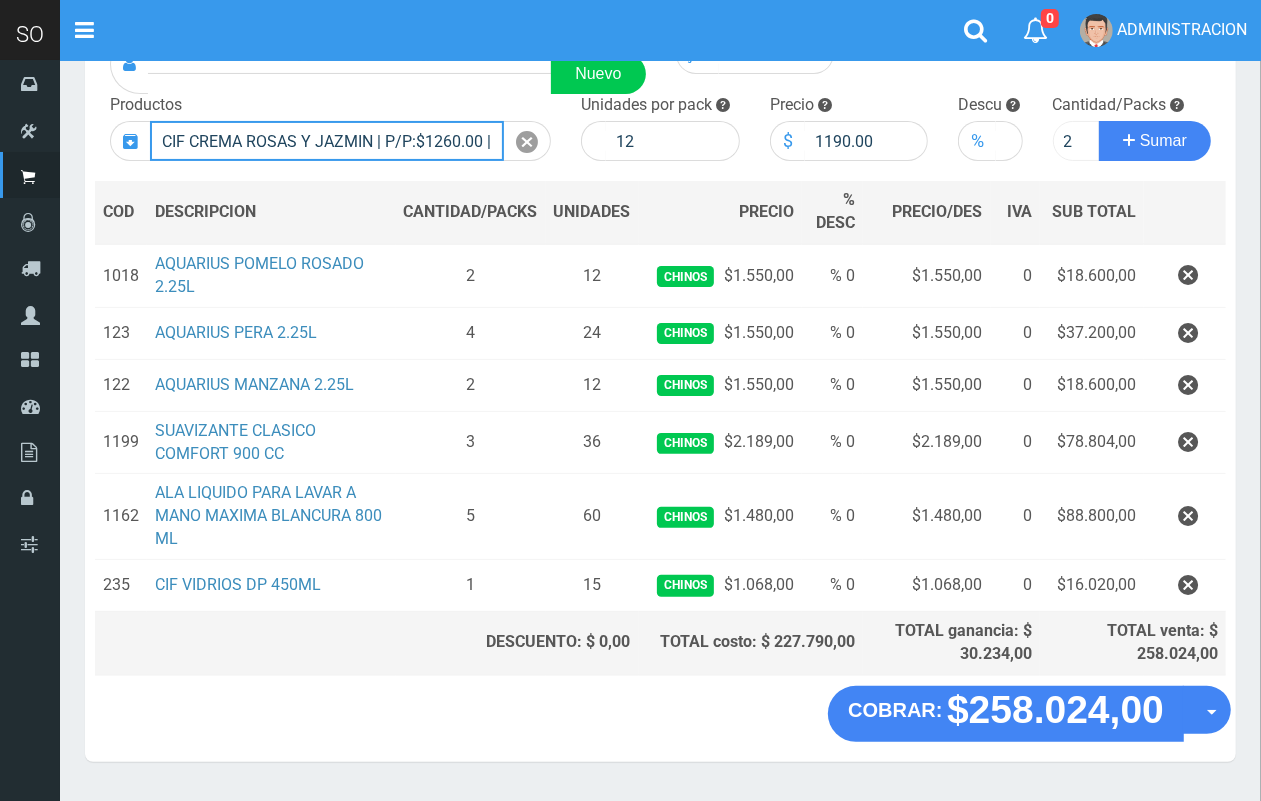 type 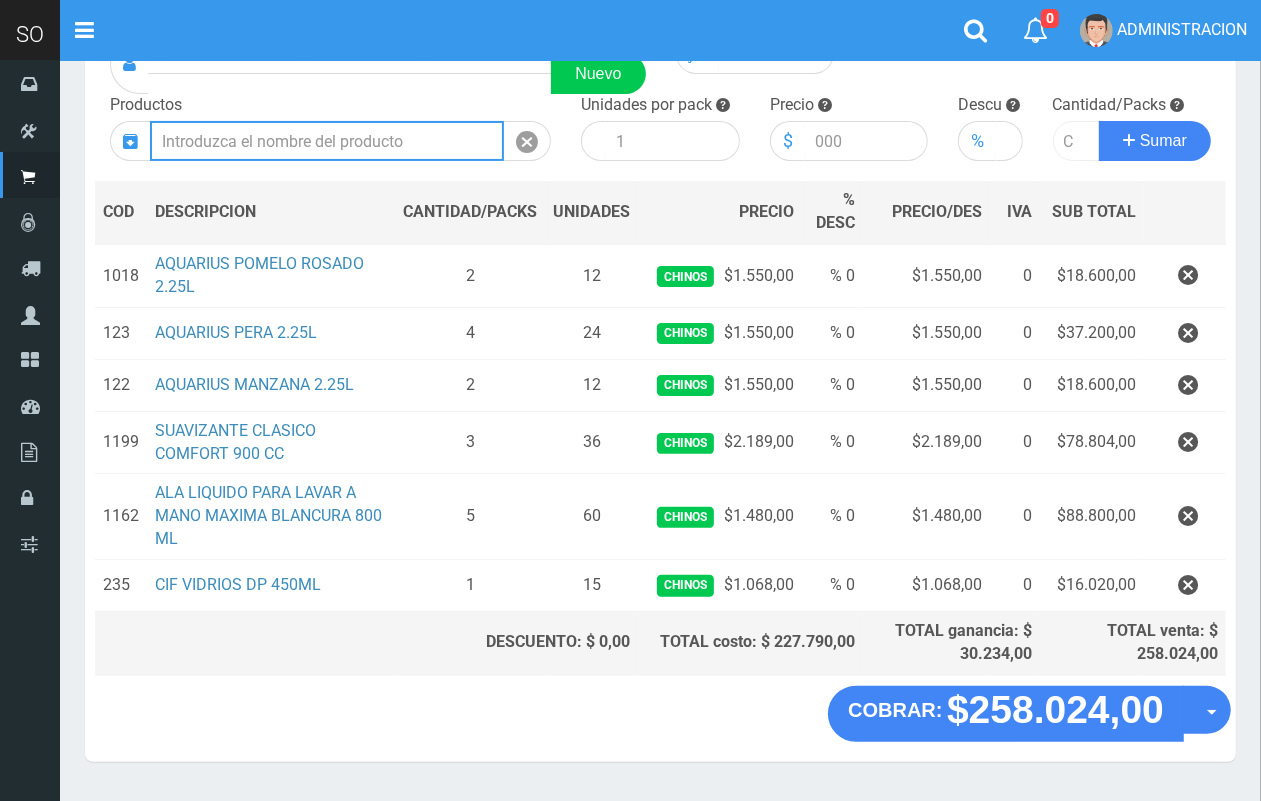 scroll, scrollTop: 0, scrollLeft: 0, axis: both 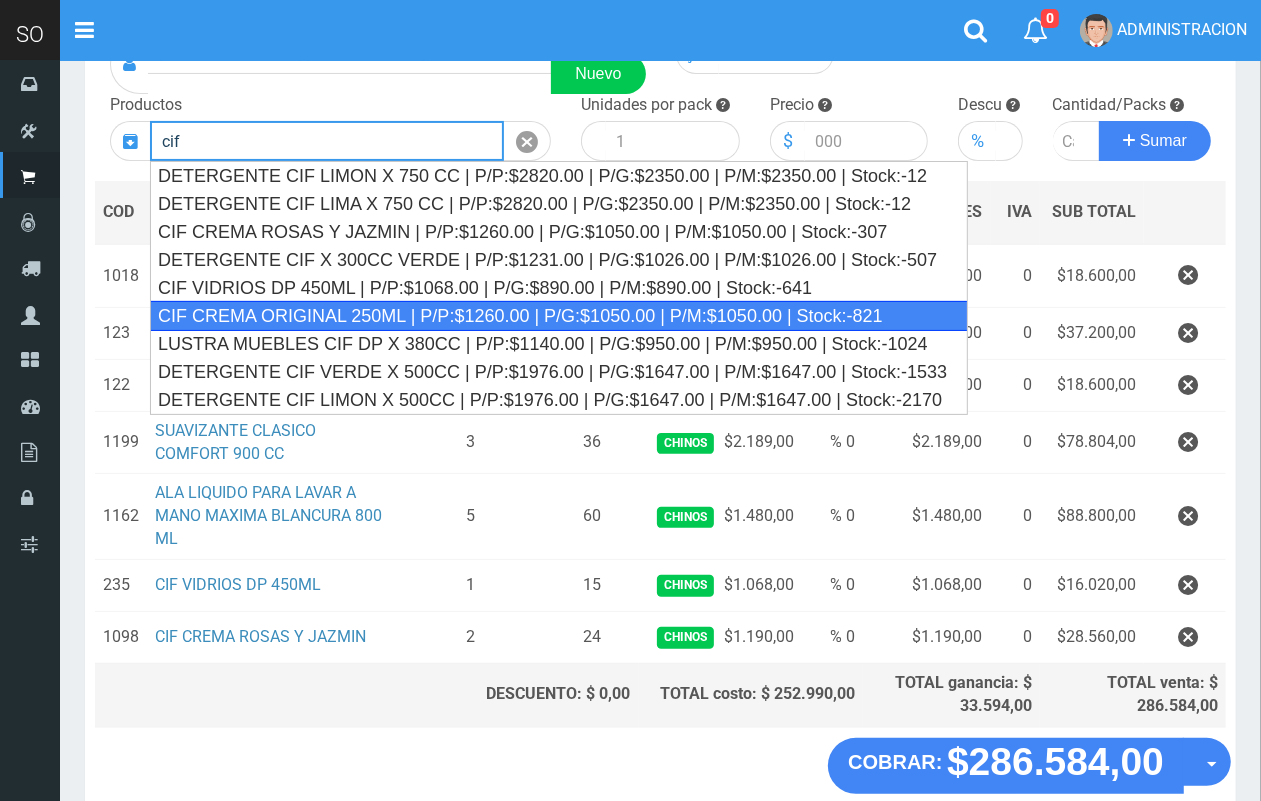 click on "CIF CREMA ORIGINAL 250ML | P/P:$1260.00 | P/G:$1050.00 | P/M:$1050.00 | Stock:-821" at bounding box center (559, 316) 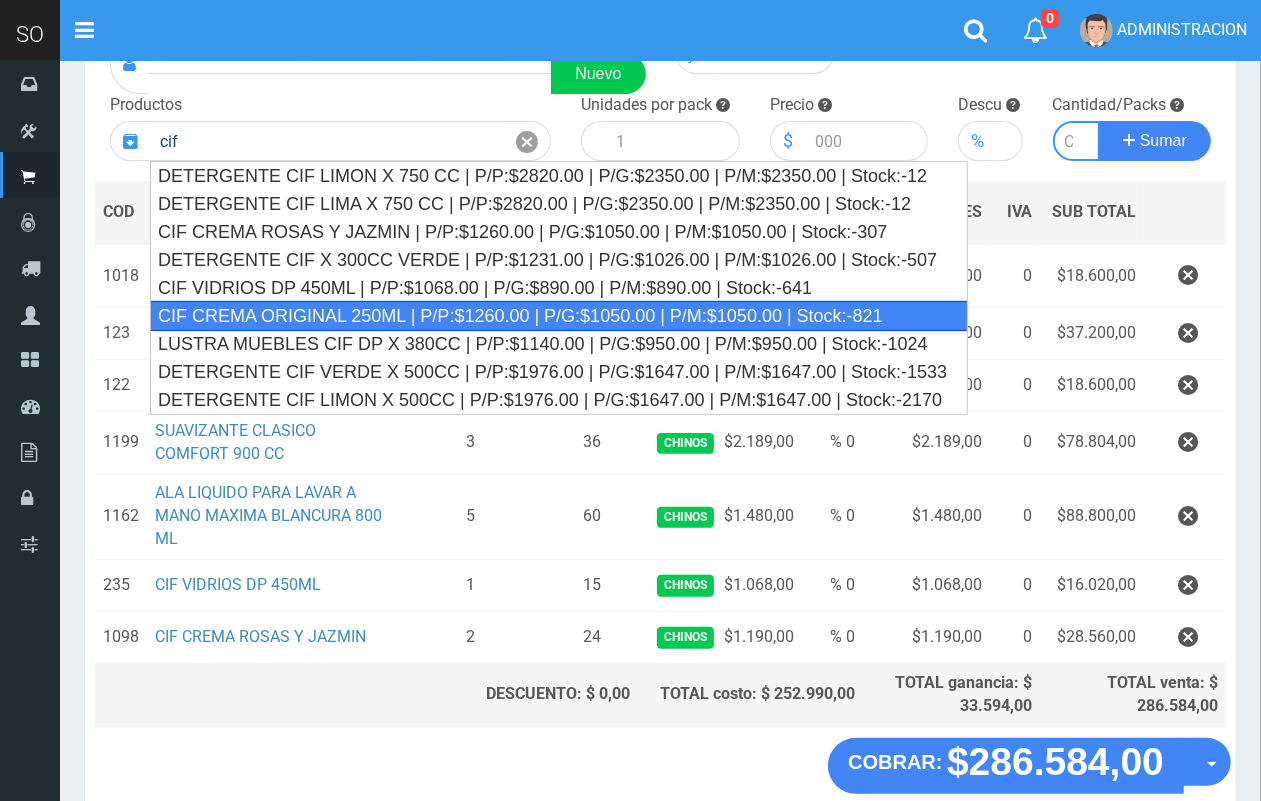 type on "CIF CREMA ORIGINAL 250ML | P/P:$1260.00 | P/G:$1050.00 | P/M:$1050.00 | Stock:-821" 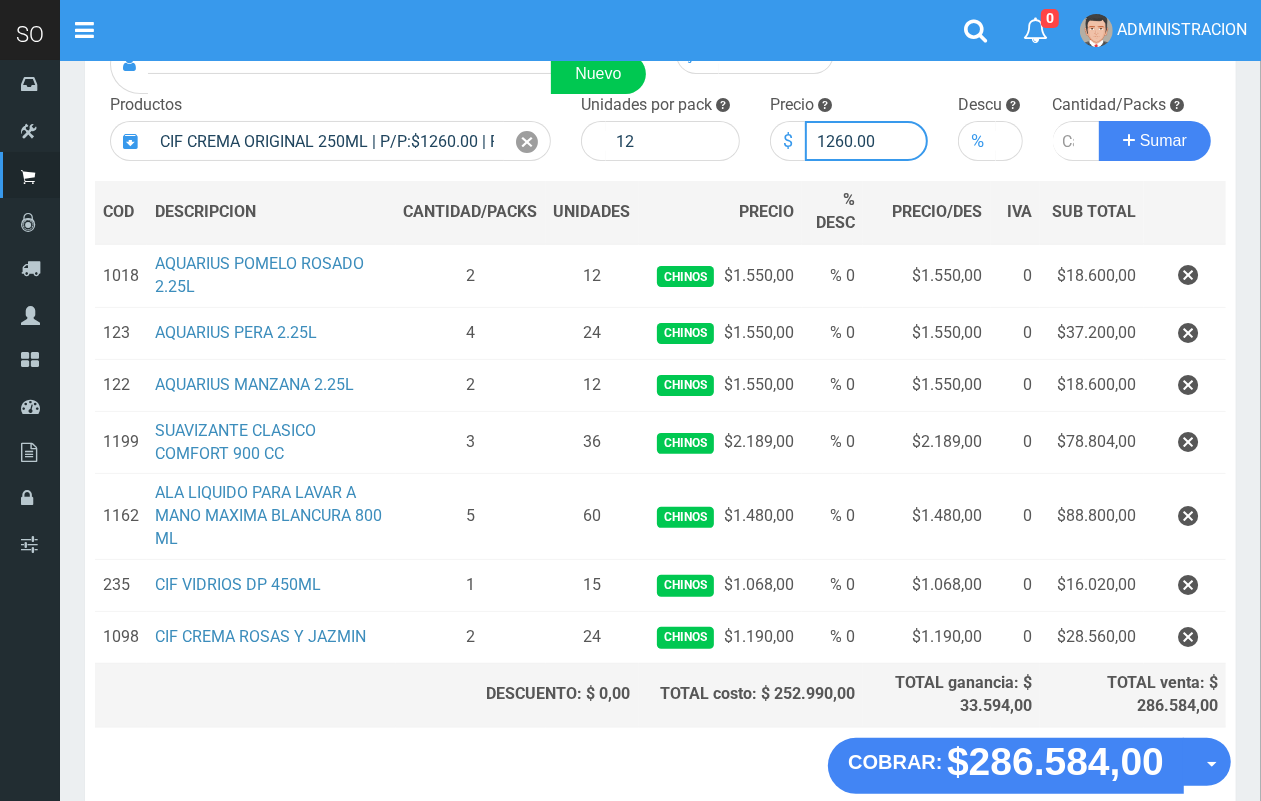 drag, startPoint x: 850, startPoint y: 143, endPoint x: 827, endPoint y: 140, distance: 23.194826 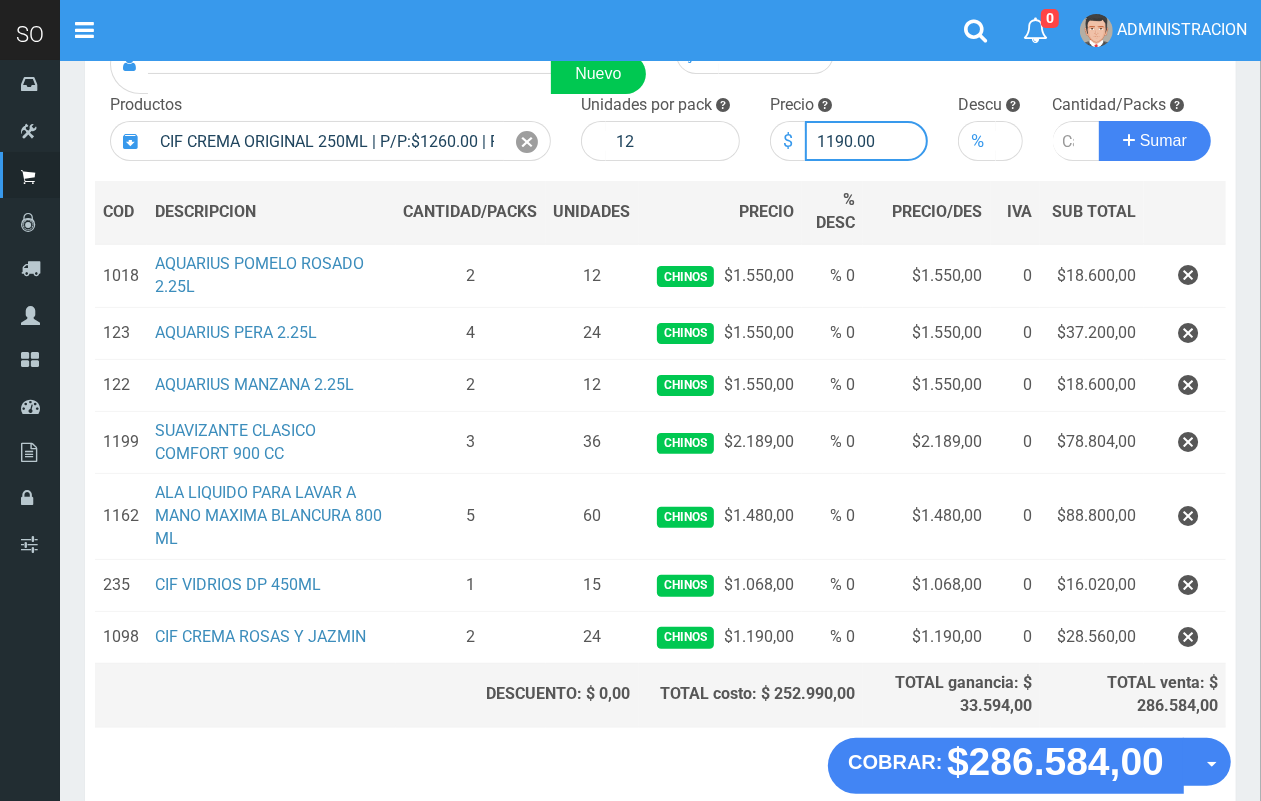 type on "1190.00" 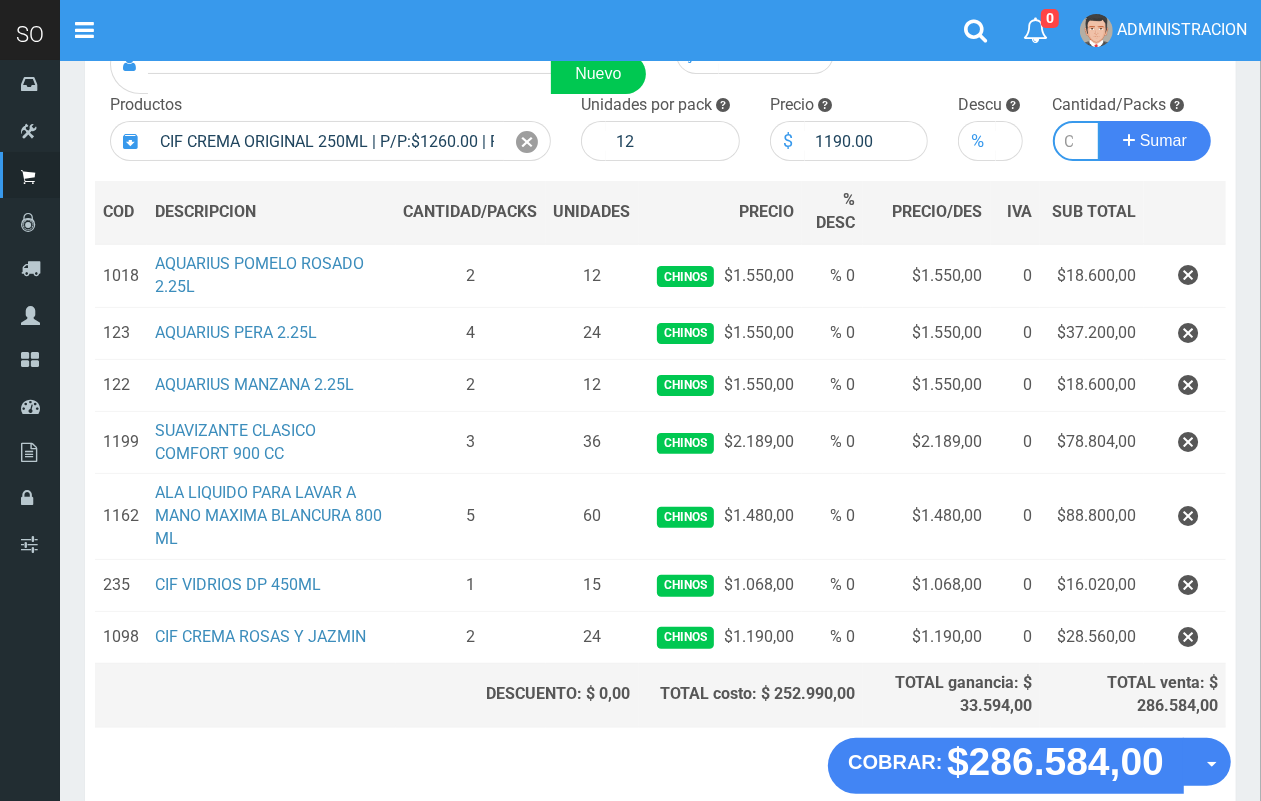 click at bounding box center (1077, 141) 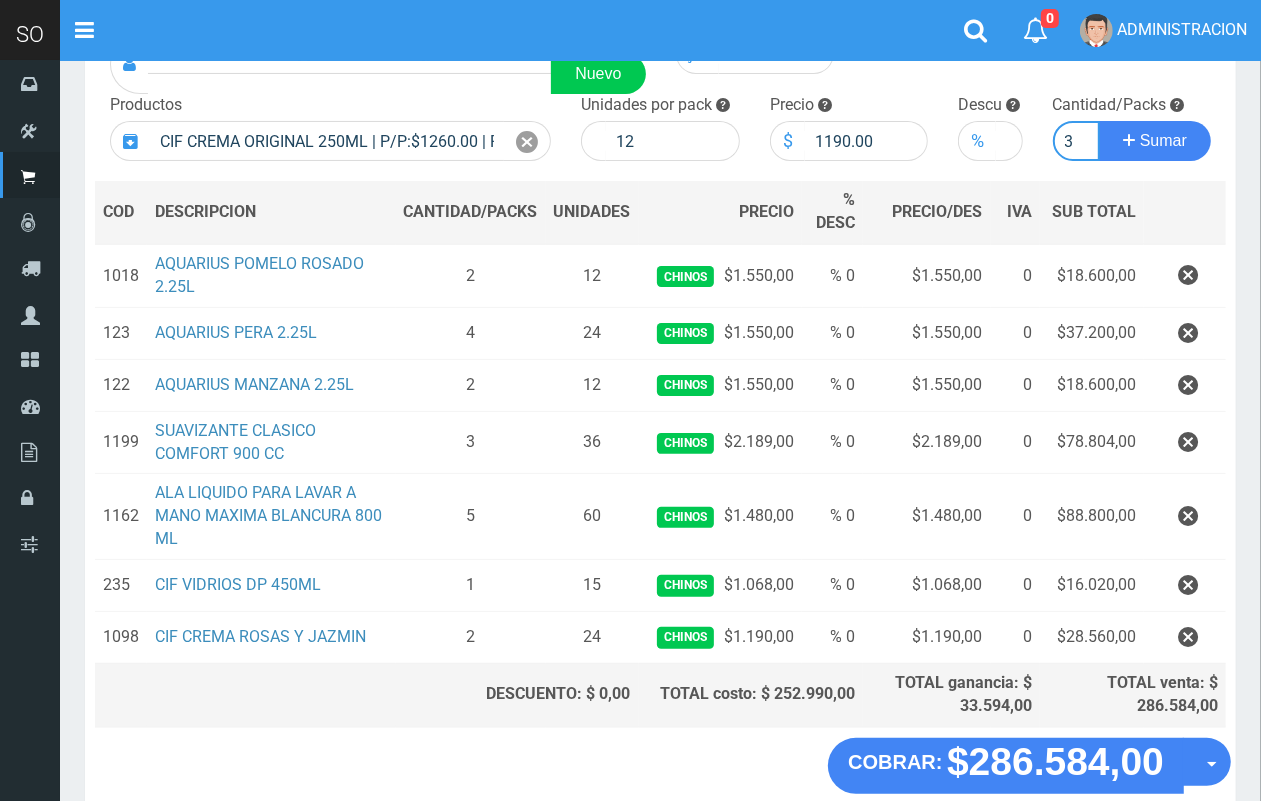 scroll, scrollTop: 0, scrollLeft: 2, axis: horizontal 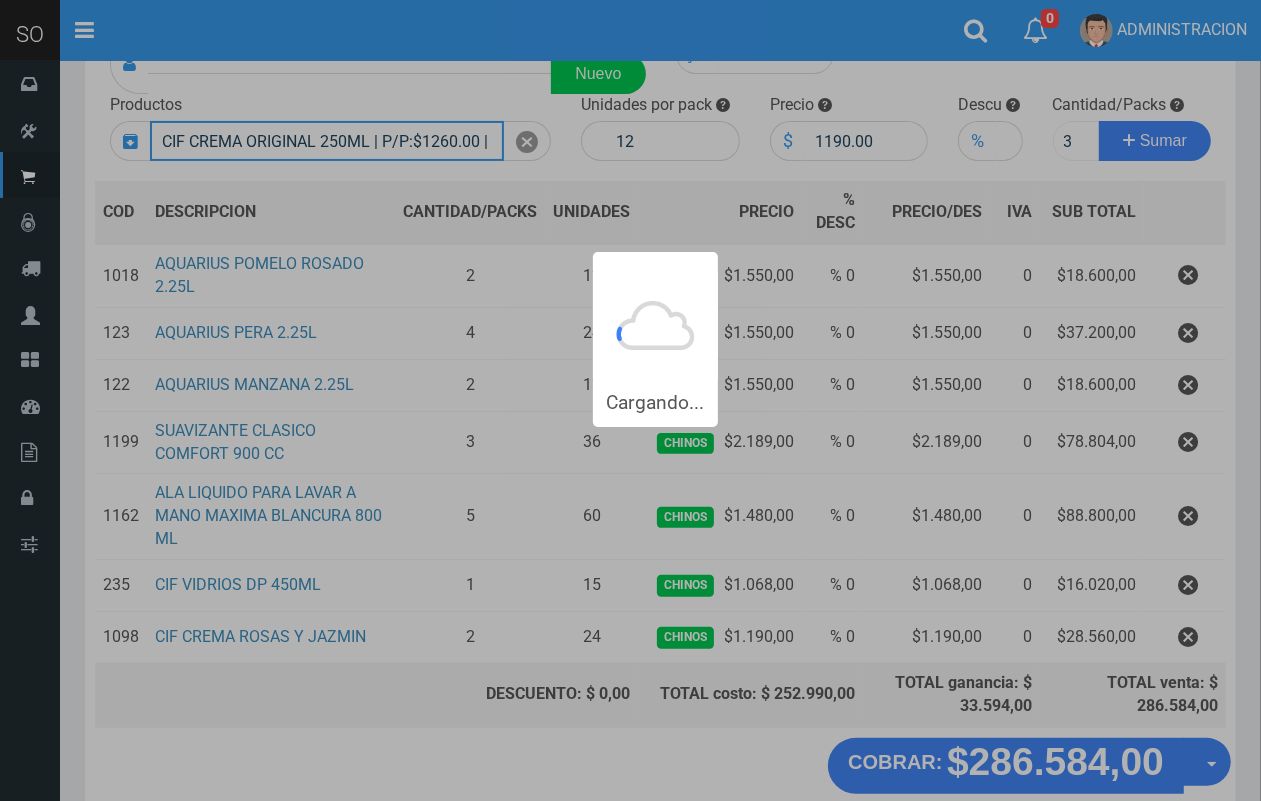type 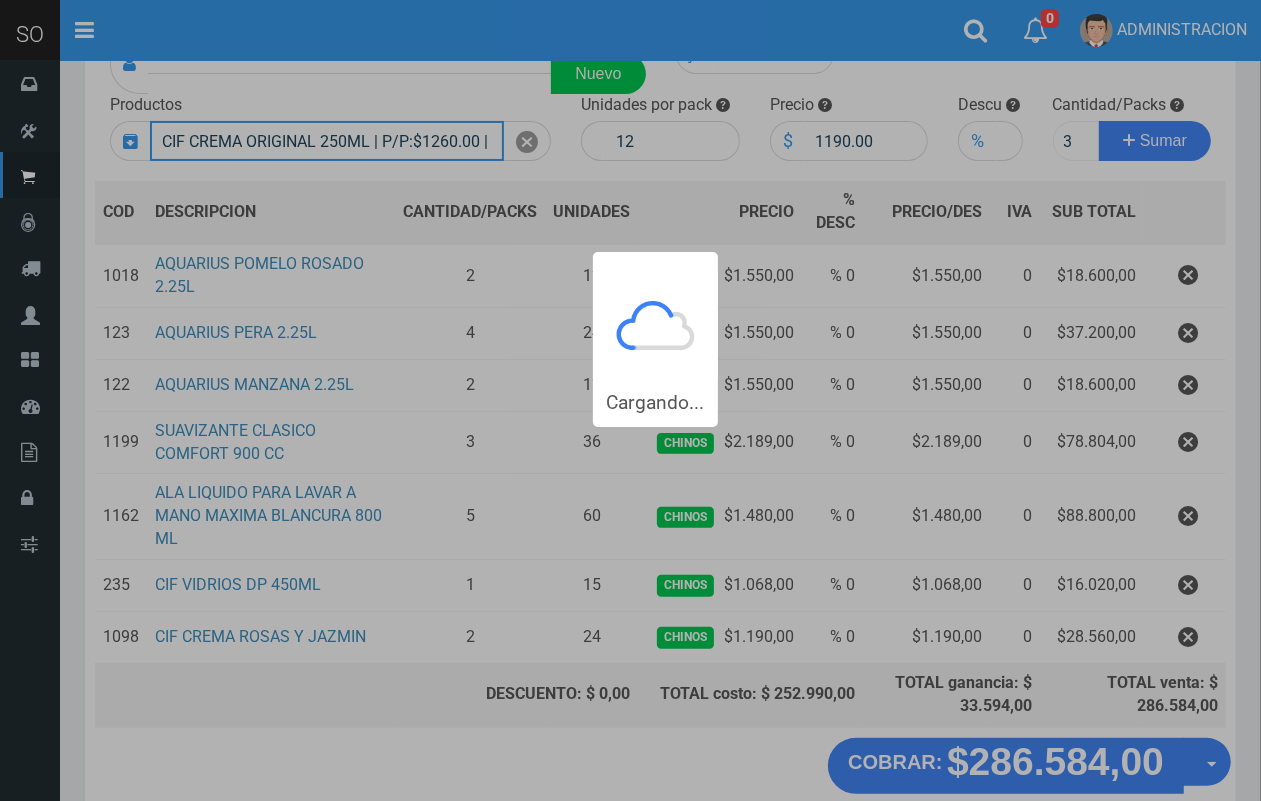 type 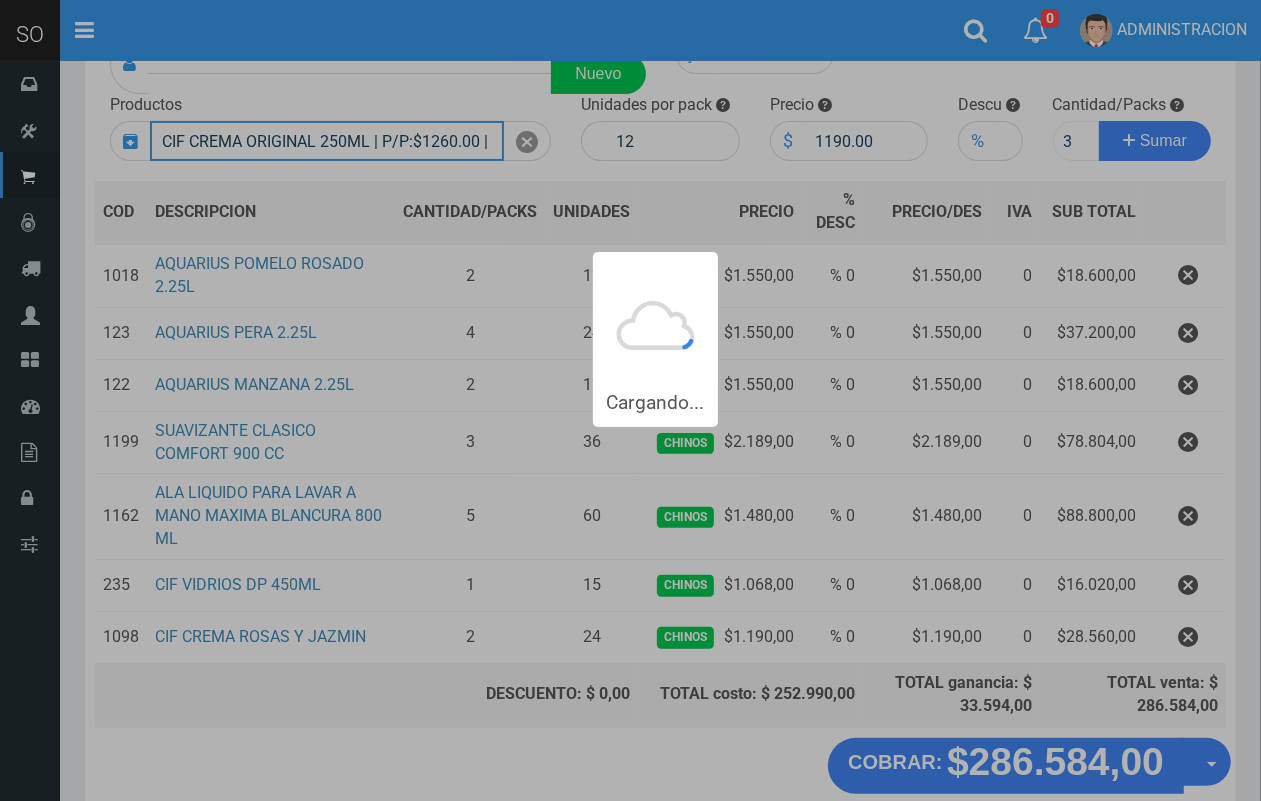 type 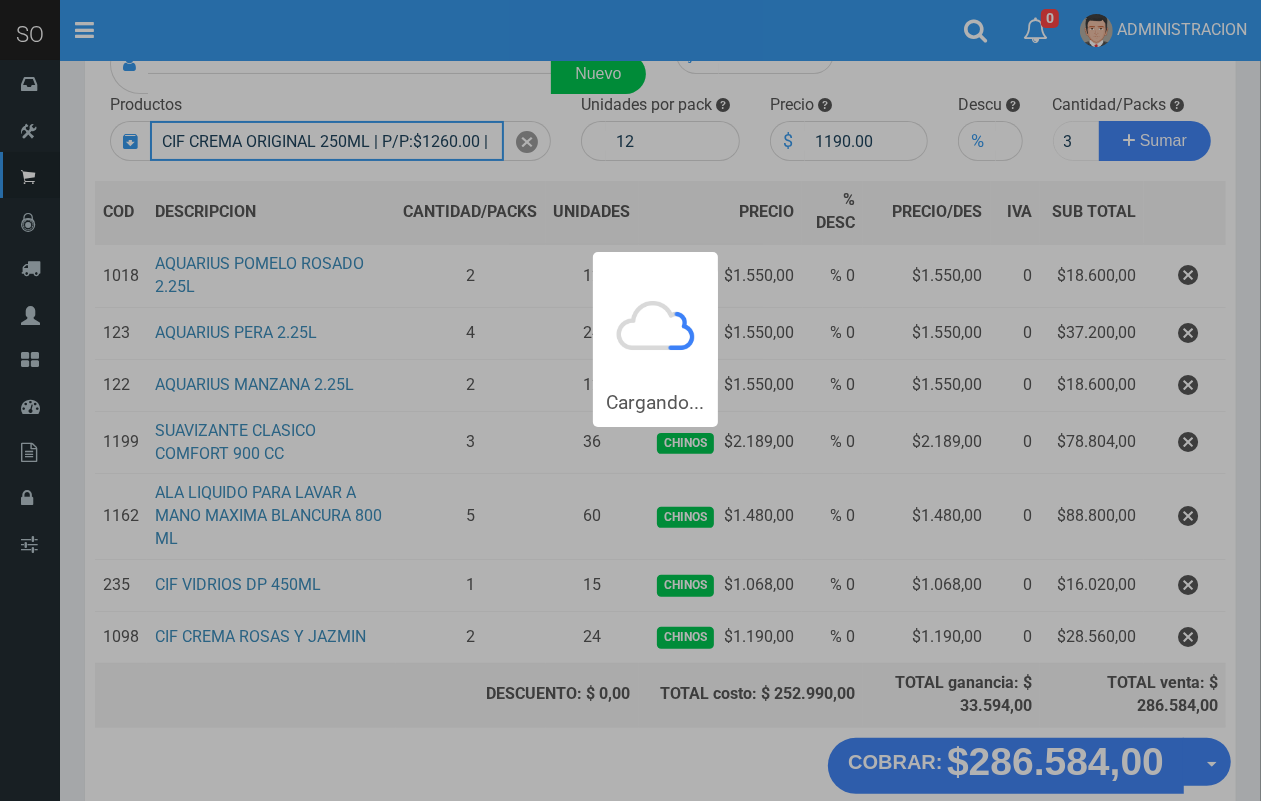 type 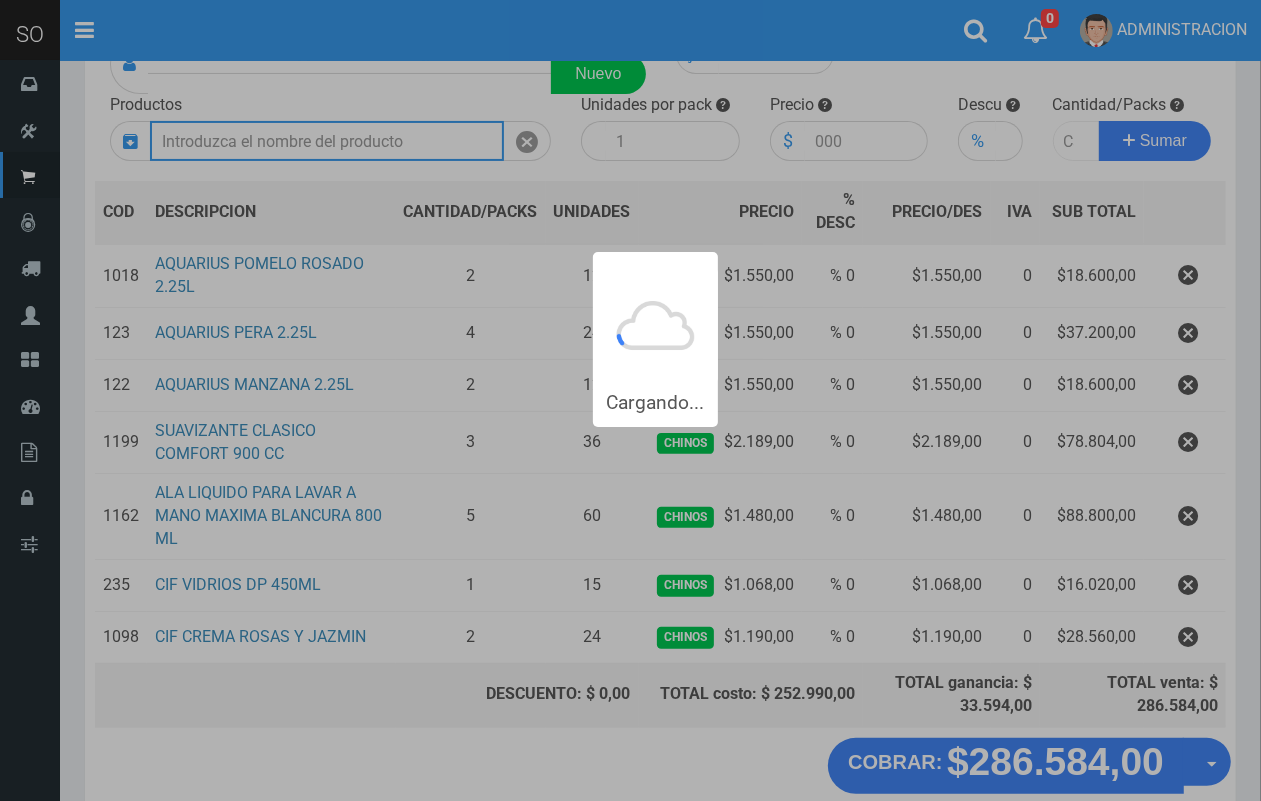 scroll, scrollTop: 0, scrollLeft: 0, axis: both 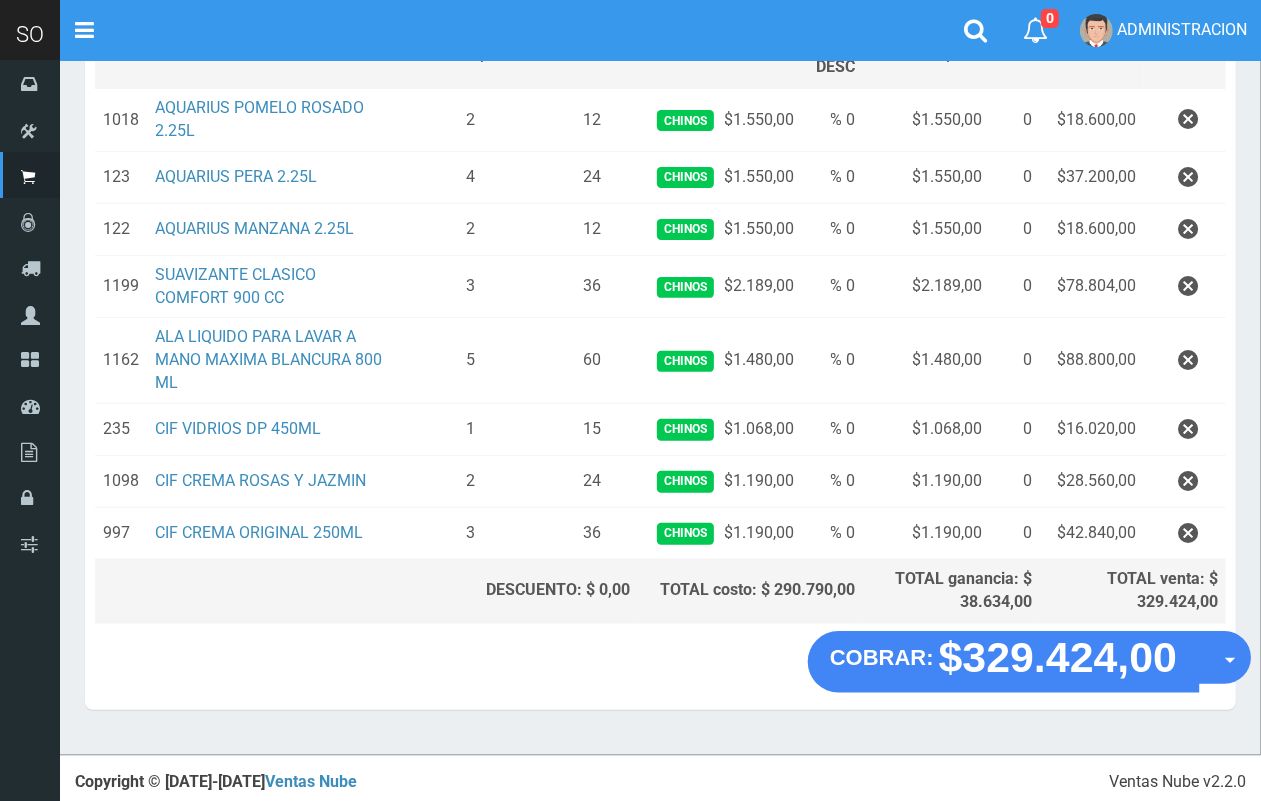 drag, startPoint x: 1222, startPoint y: 672, endPoint x: 1210, endPoint y: 698, distance: 28.635643 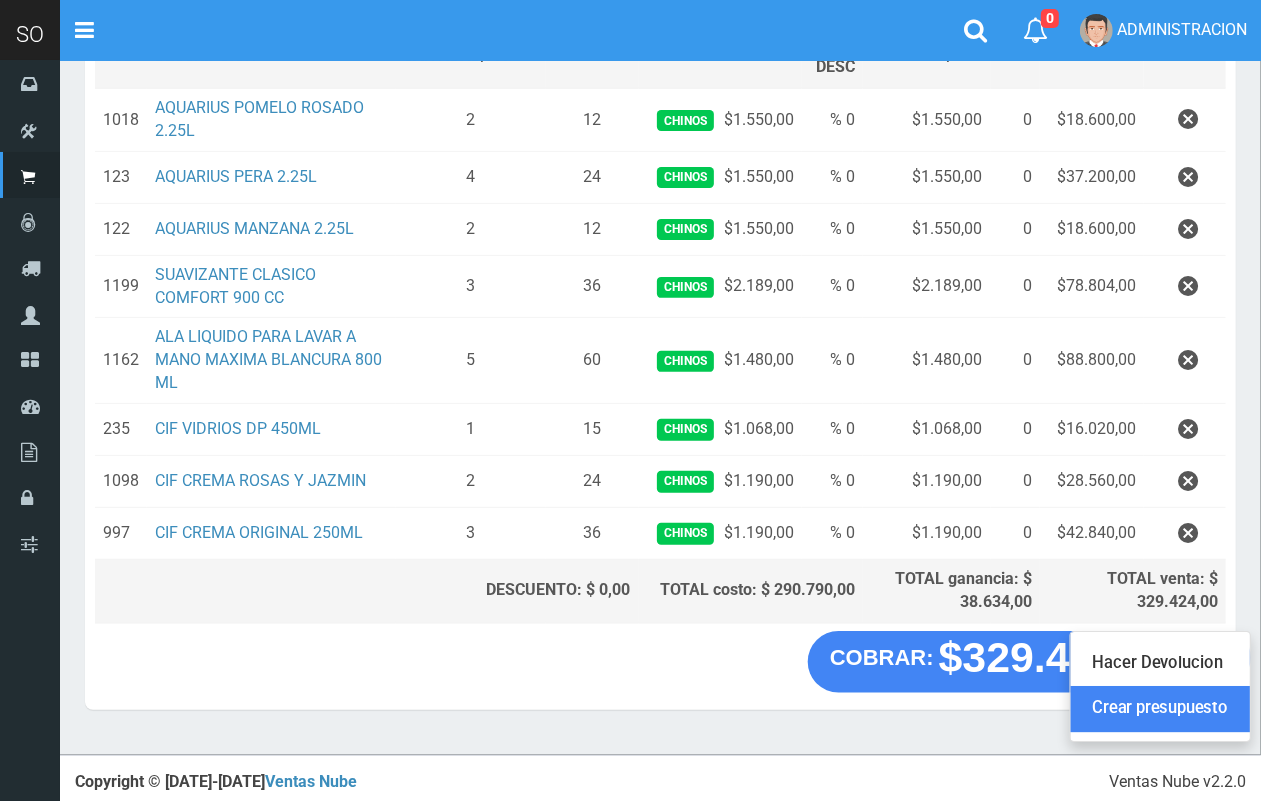 click on "Crear presupuesto" at bounding box center (1160, 709) 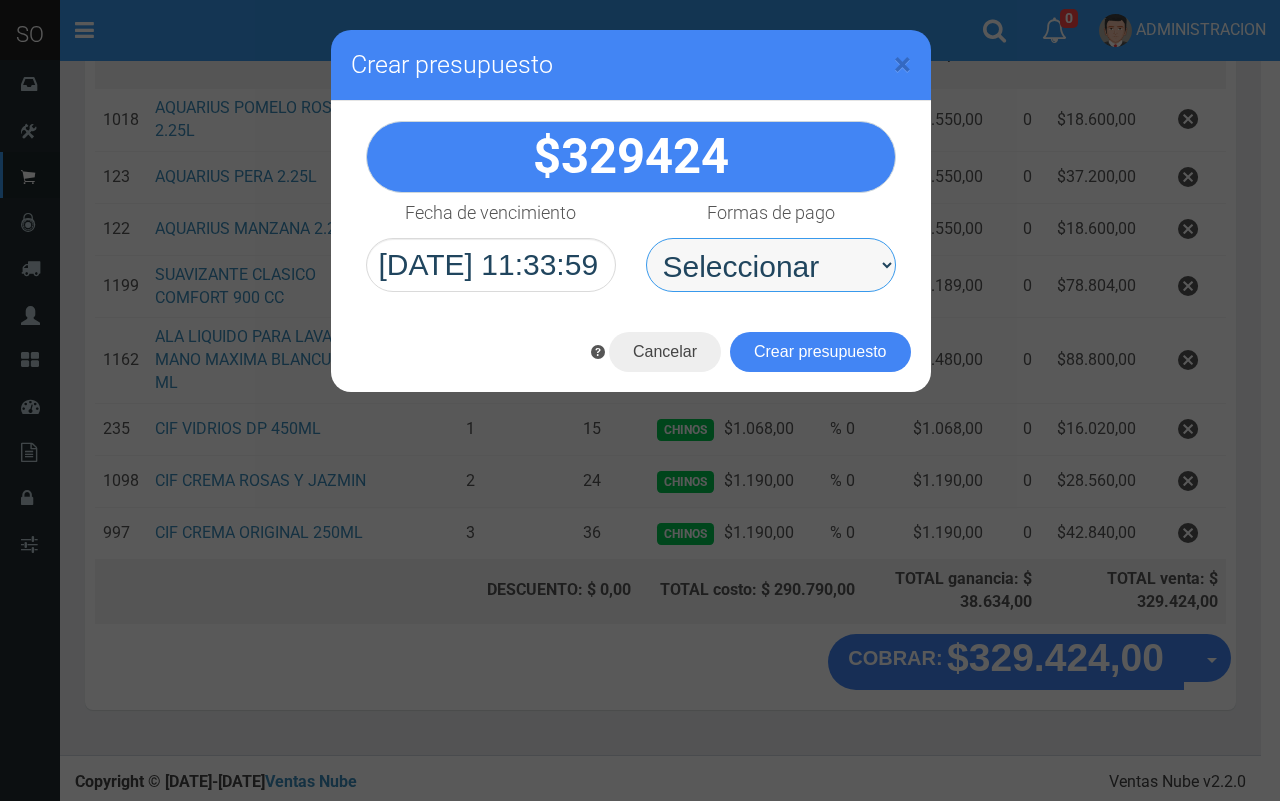 click on "Seleccionar
Efectivo
Tarjeta de Crédito
Depósito
Débito" at bounding box center (771, 265) 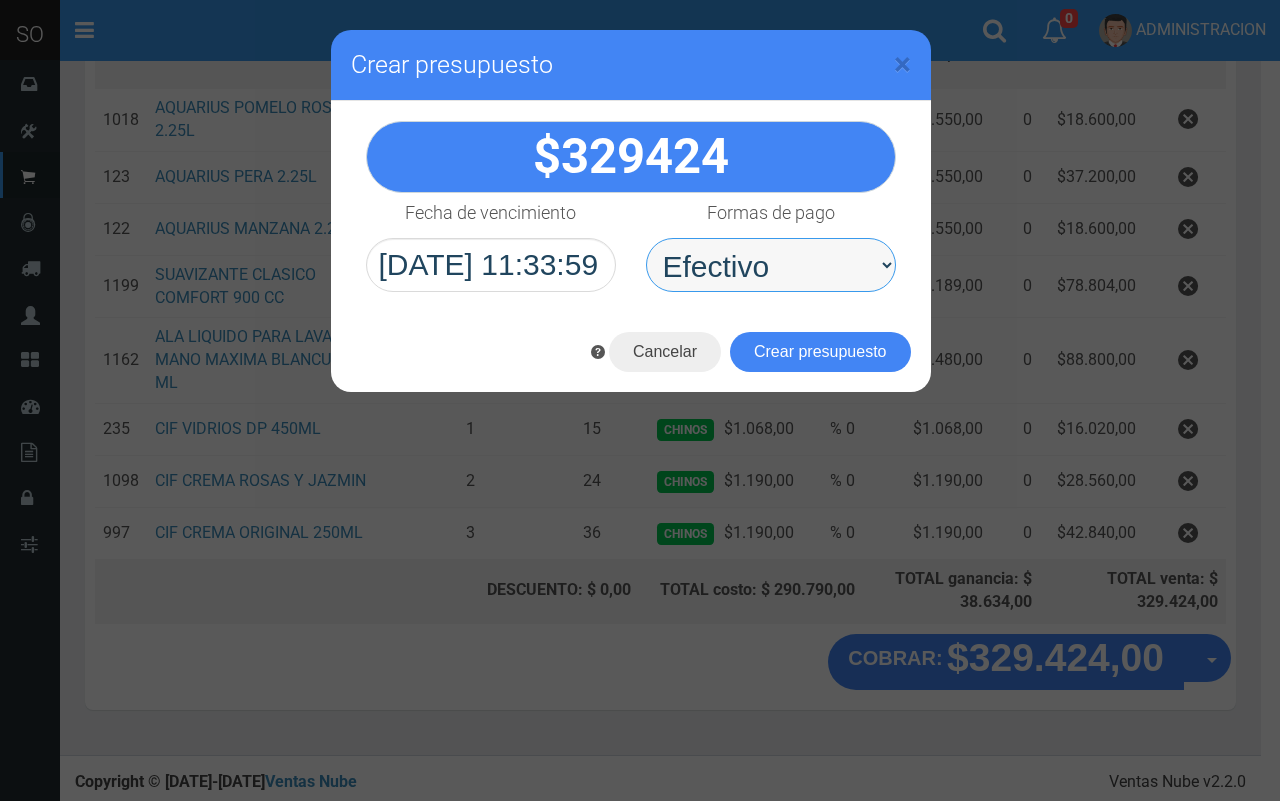 click on "Seleccionar
Efectivo
Tarjeta de Crédito
Depósito
Débito" at bounding box center [771, 265] 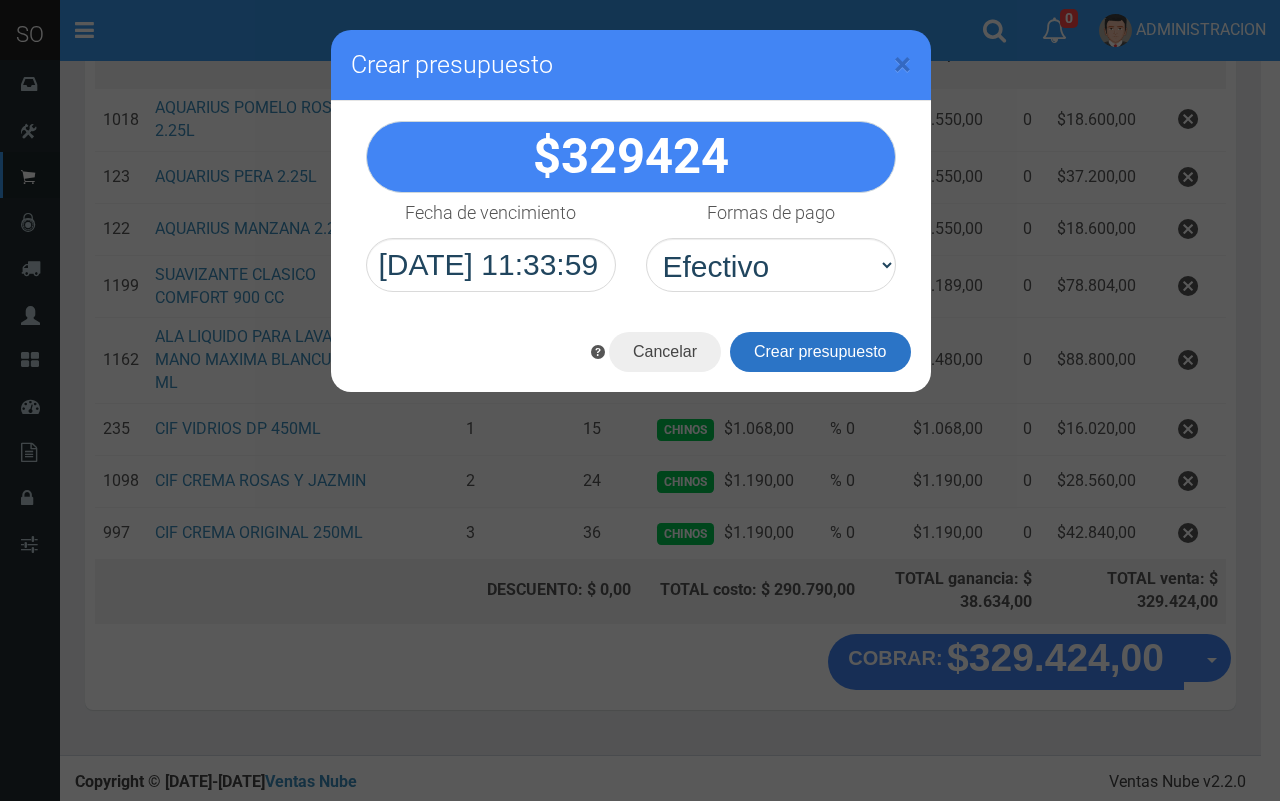 click on "Crear presupuesto" at bounding box center [820, 352] 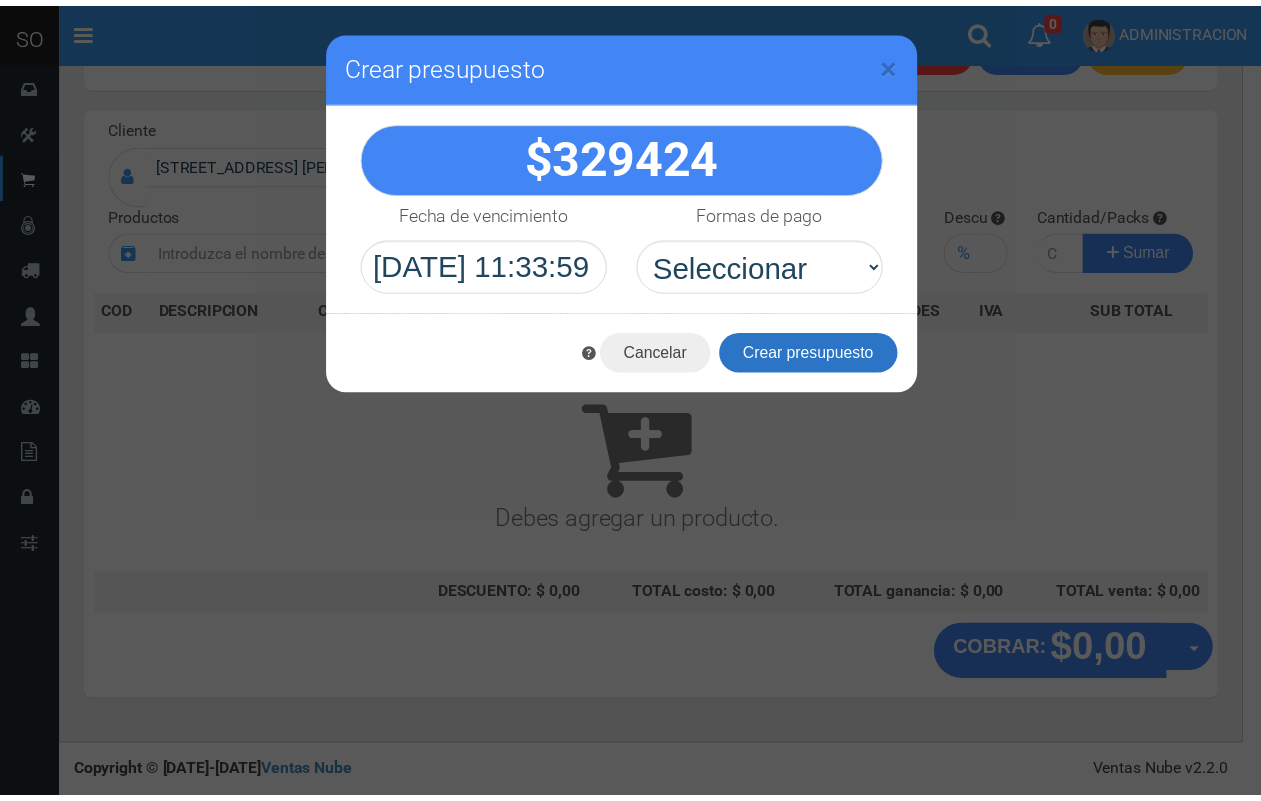 scroll, scrollTop: 60, scrollLeft: 0, axis: vertical 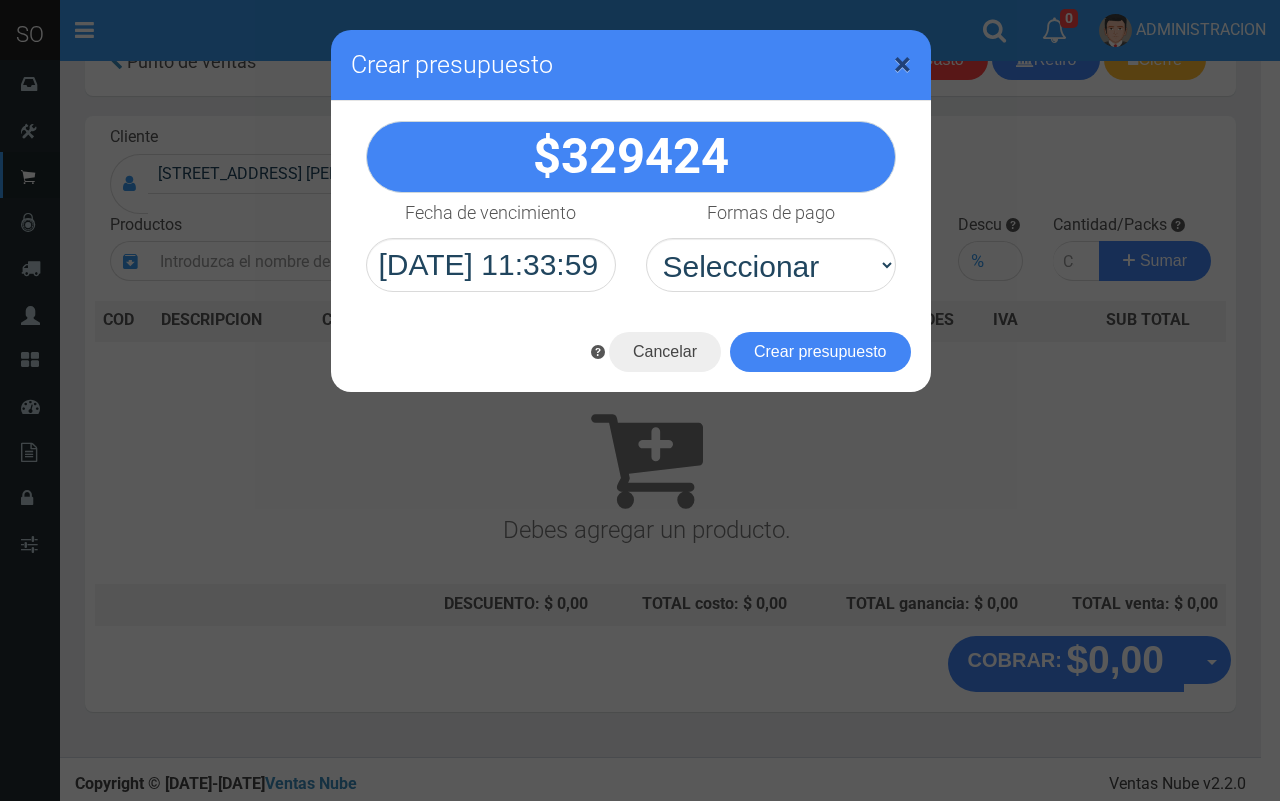 click on "×" at bounding box center [902, 64] 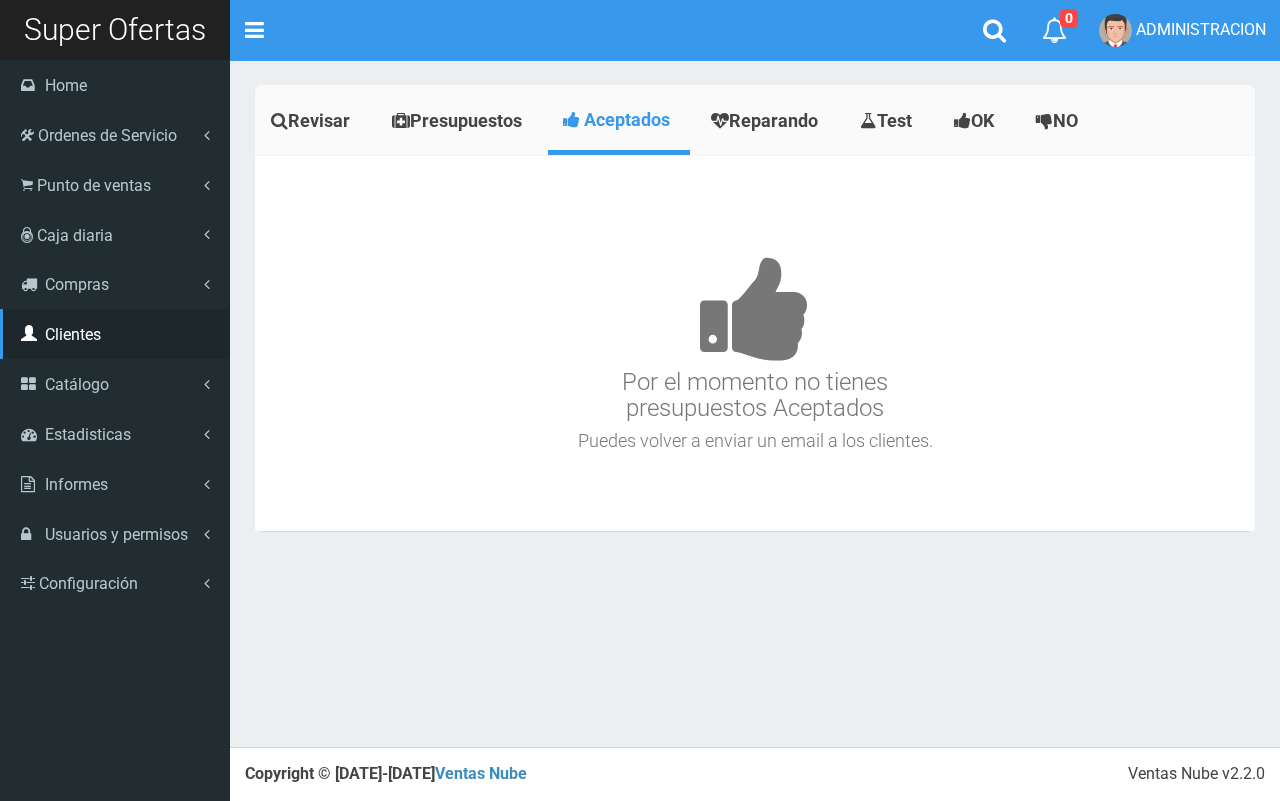scroll, scrollTop: 0, scrollLeft: 0, axis: both 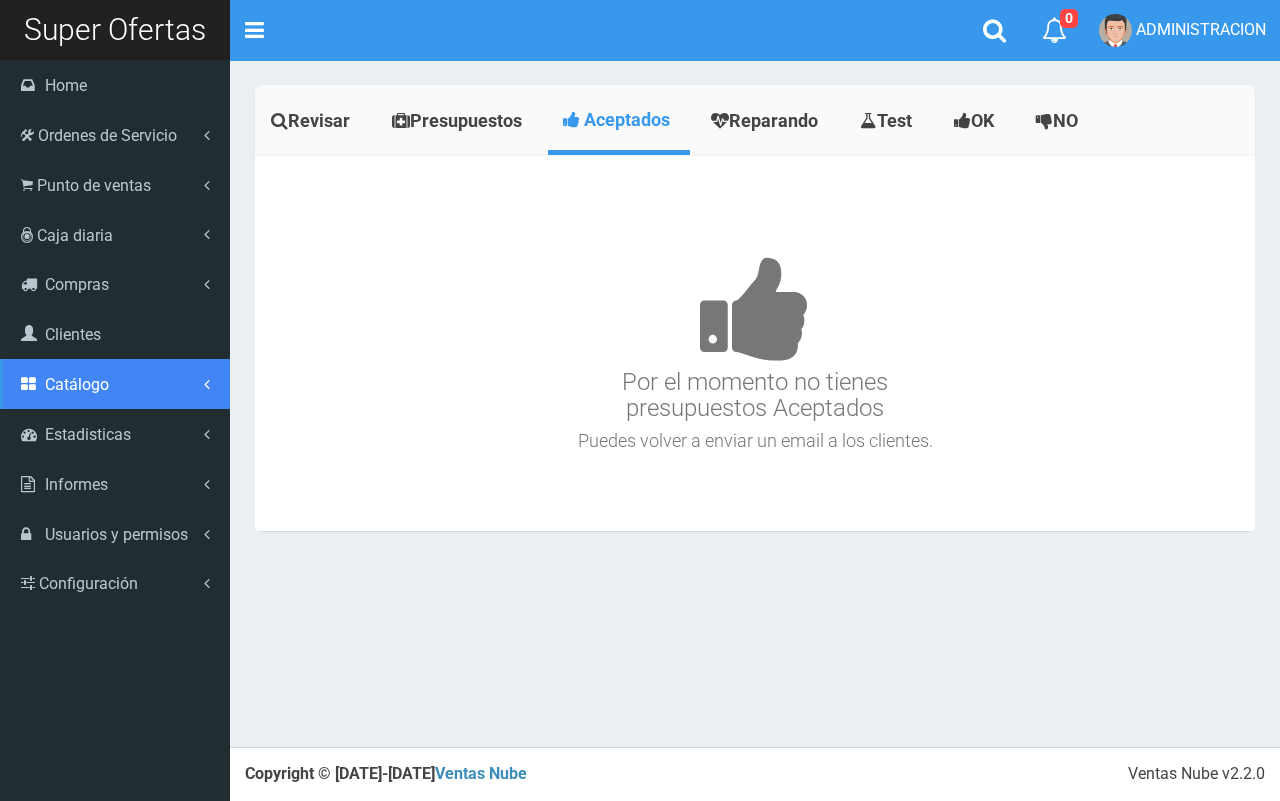 click on "Catálogo" at bounding box center (77, 384) 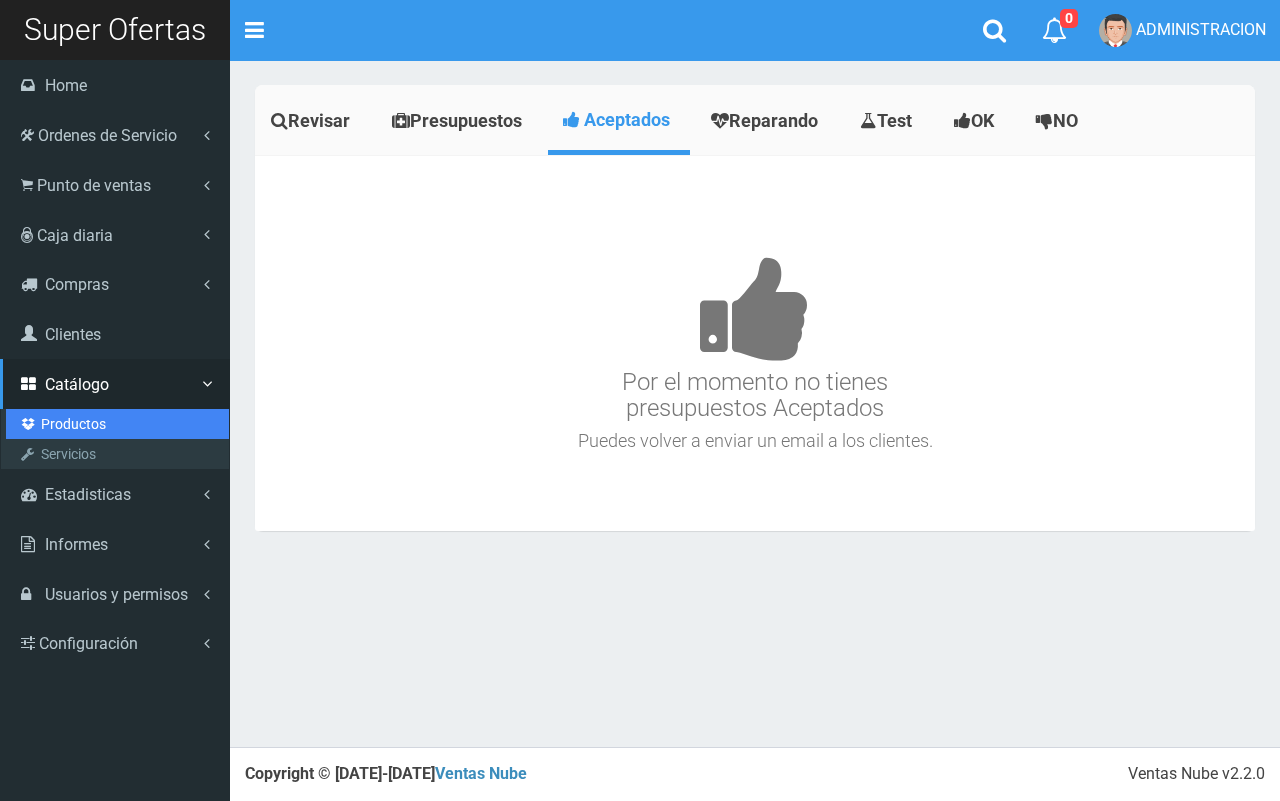 click on "Productos" at bounding box center [117, 424] 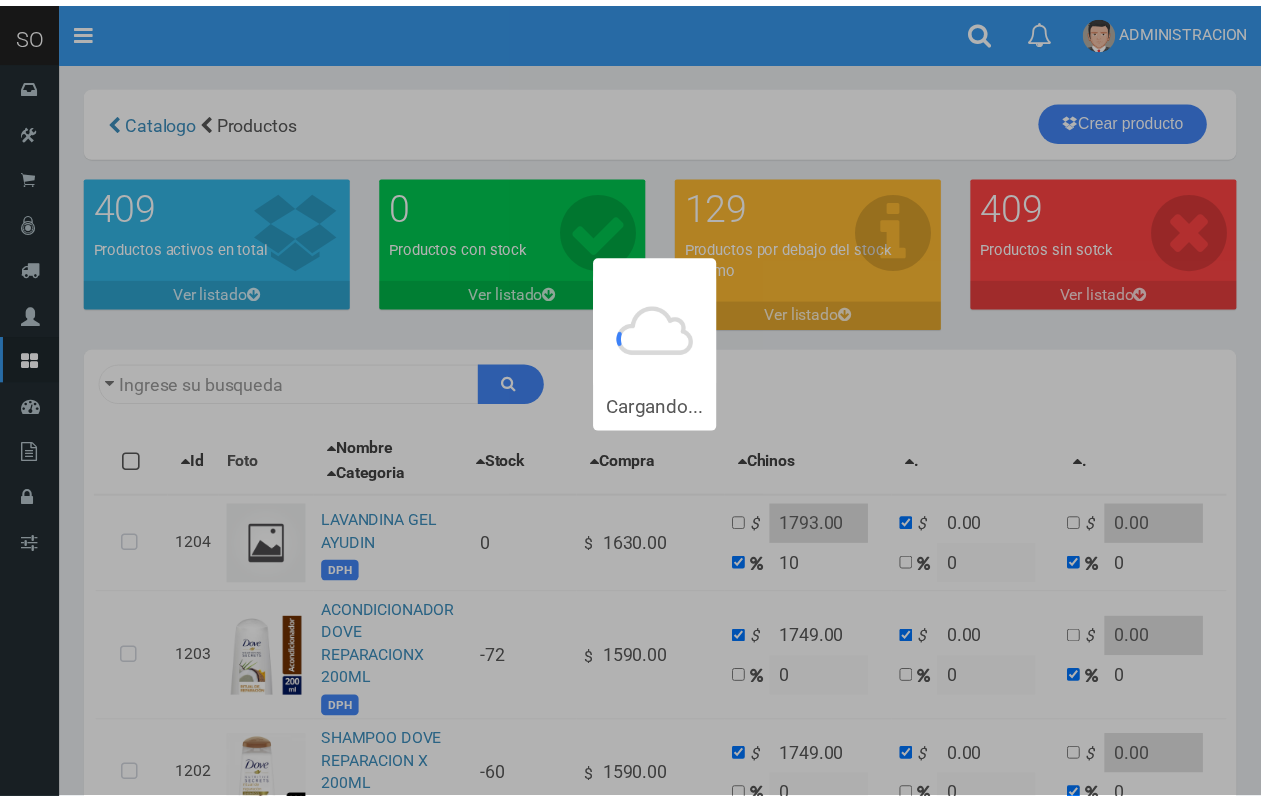 scroll, scrollTop: 0, scrollLeft: 0, axis: both 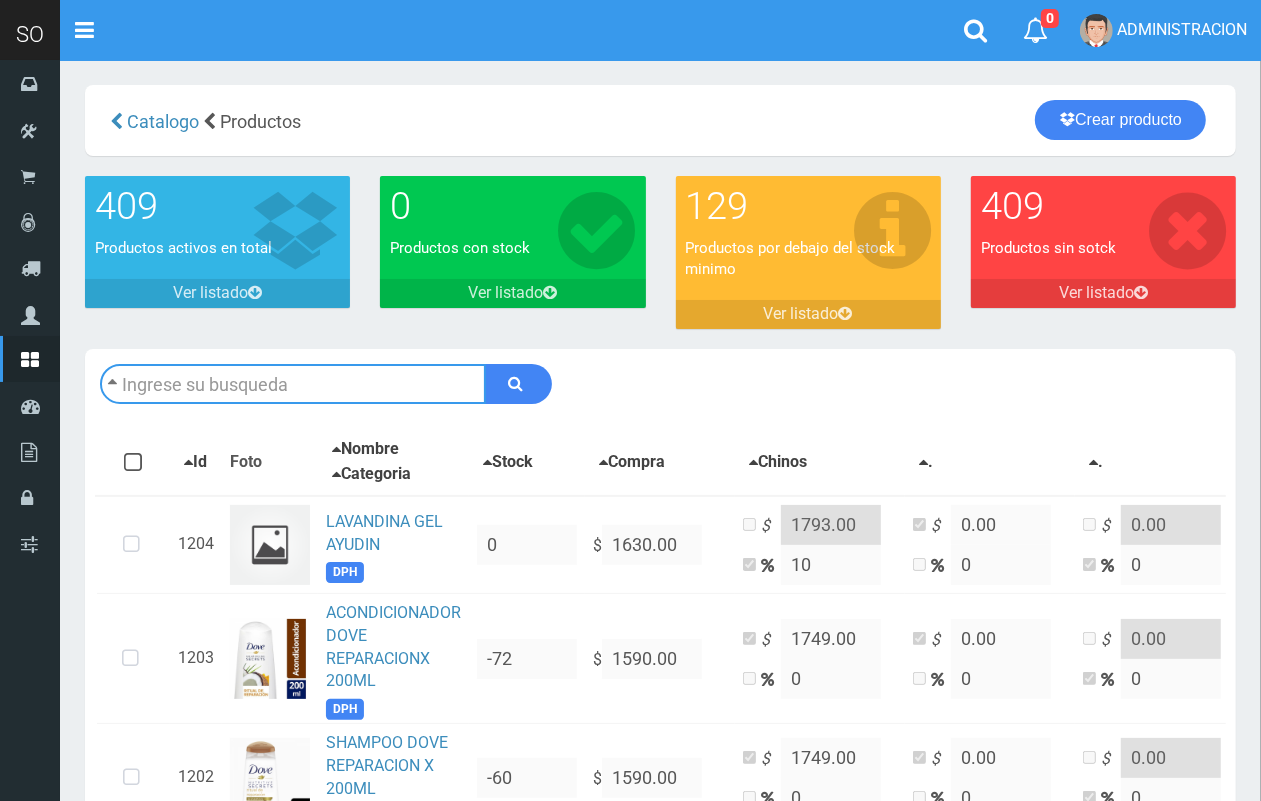 click at bounding box center (293, 384) 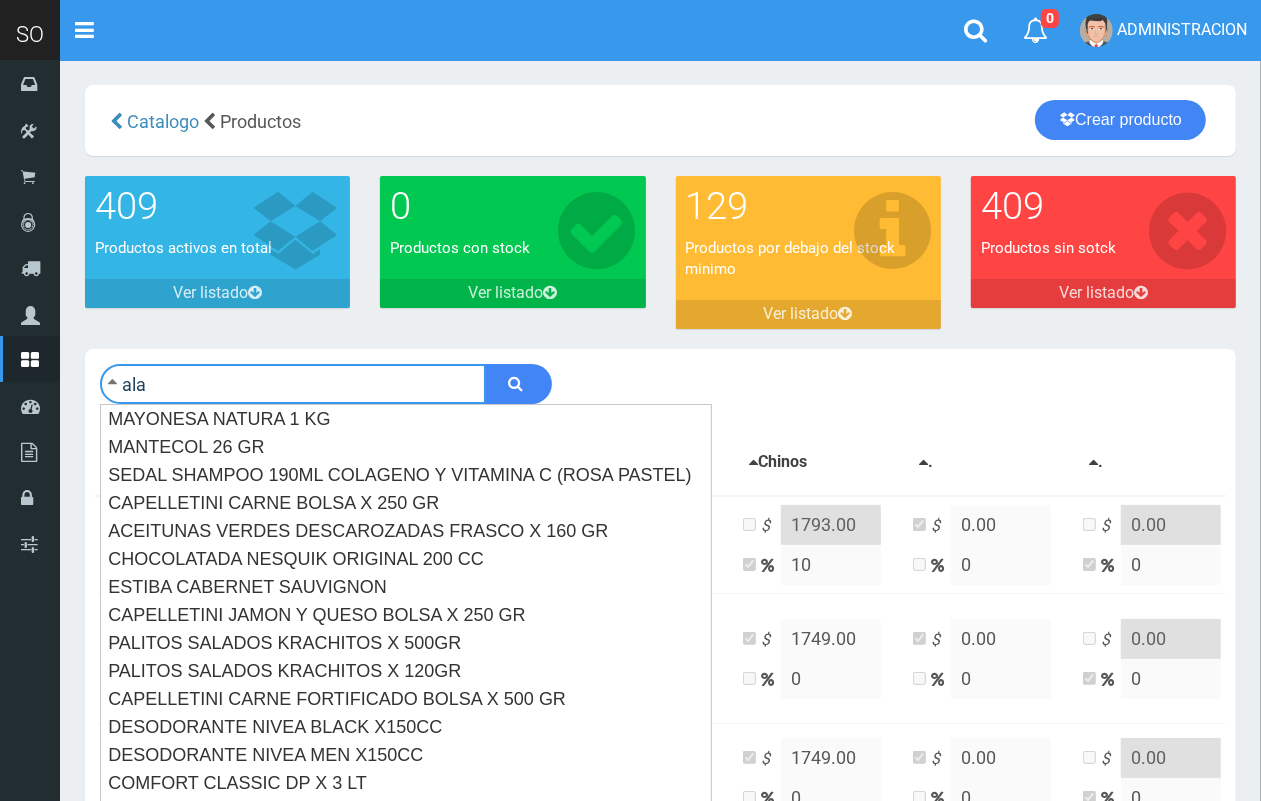 type on "ala" 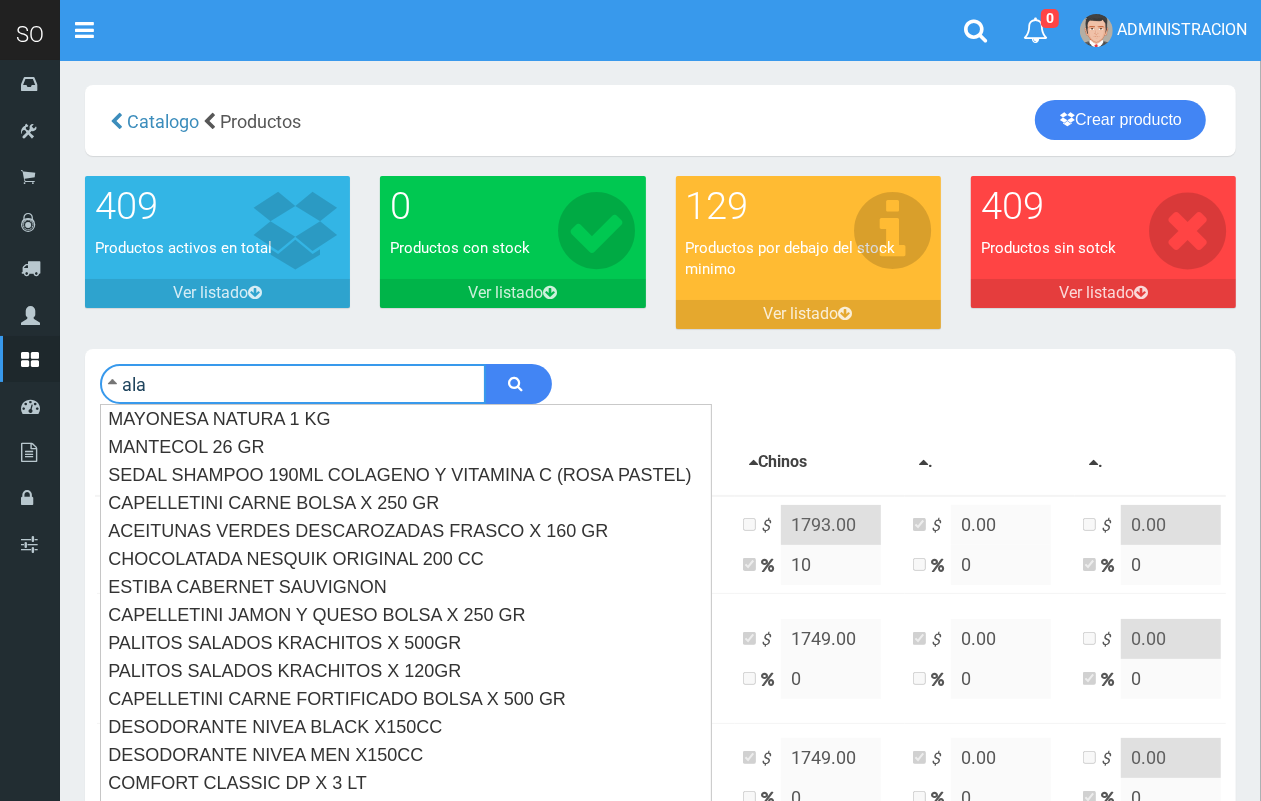 click at bounding box center [518, 384] 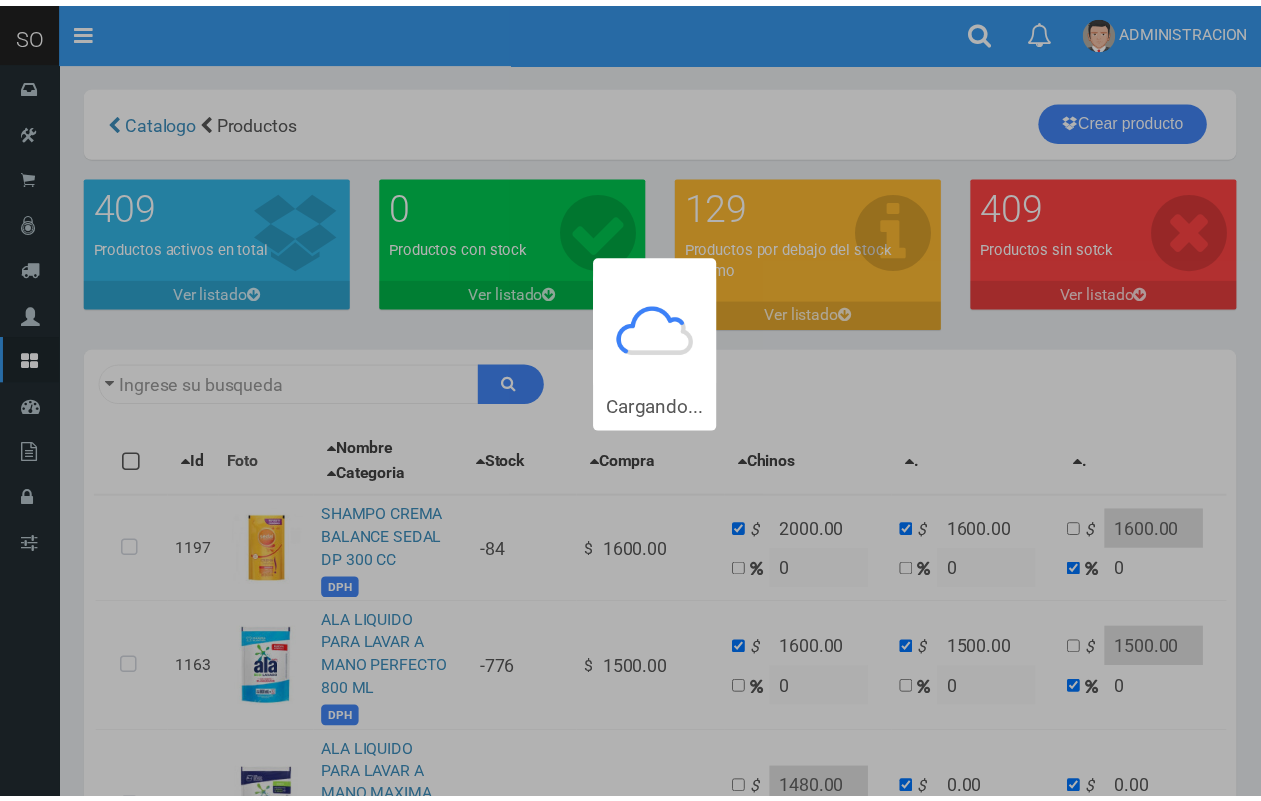 scroll, scrollTop: 0, scrollLeft: 0, axis: both 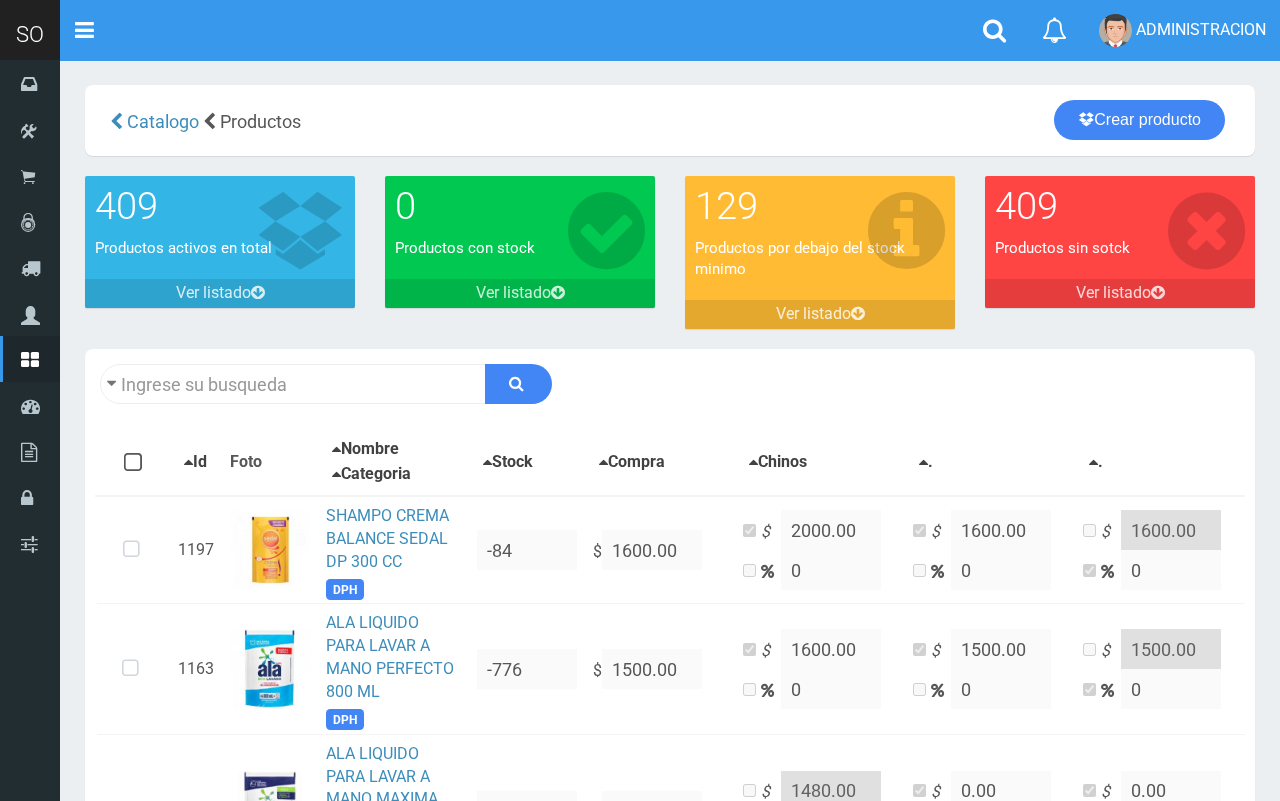 type on "ala" 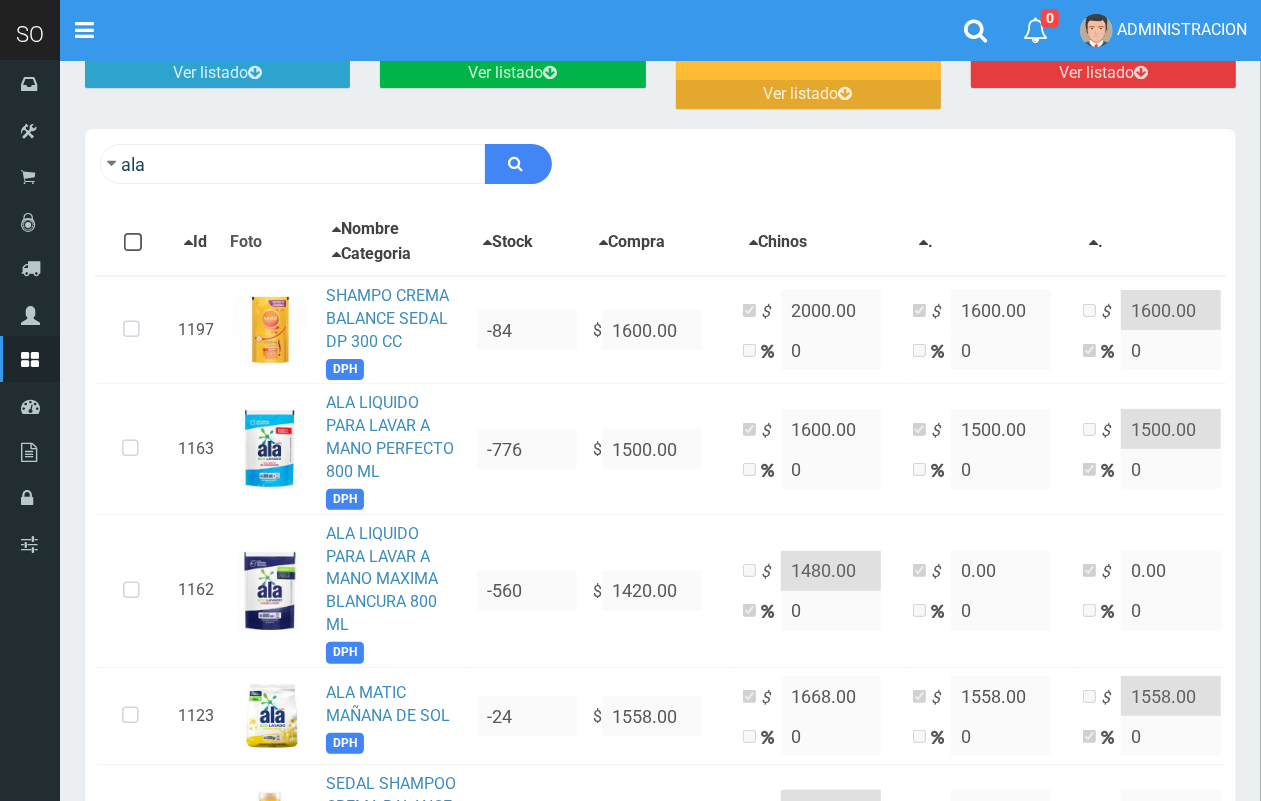 scroll, scrollTop: 340, scrollLeft: 0, axis: vertical 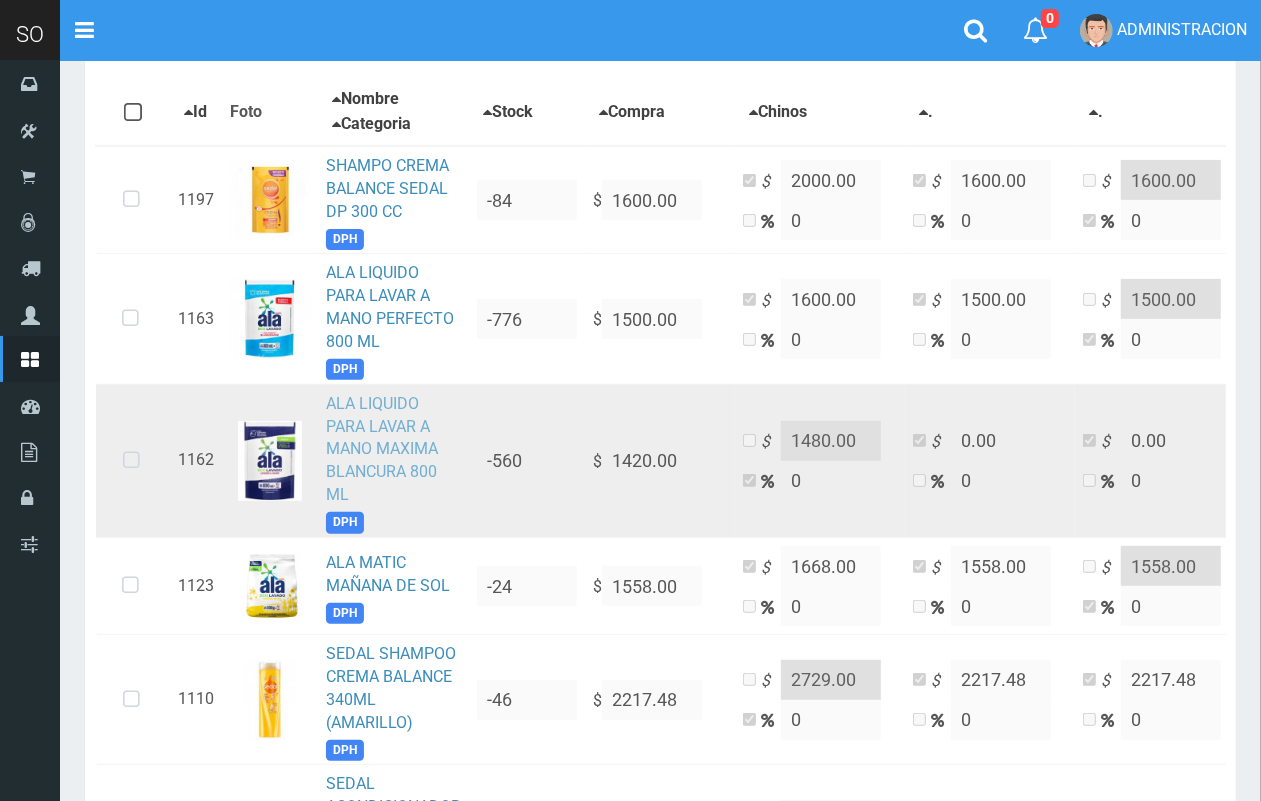 click on "ALA LIQUIDO PARA LAVAR A MANO MAXIMA BLANCURA 800 ML" at bounding box center [382, 449] 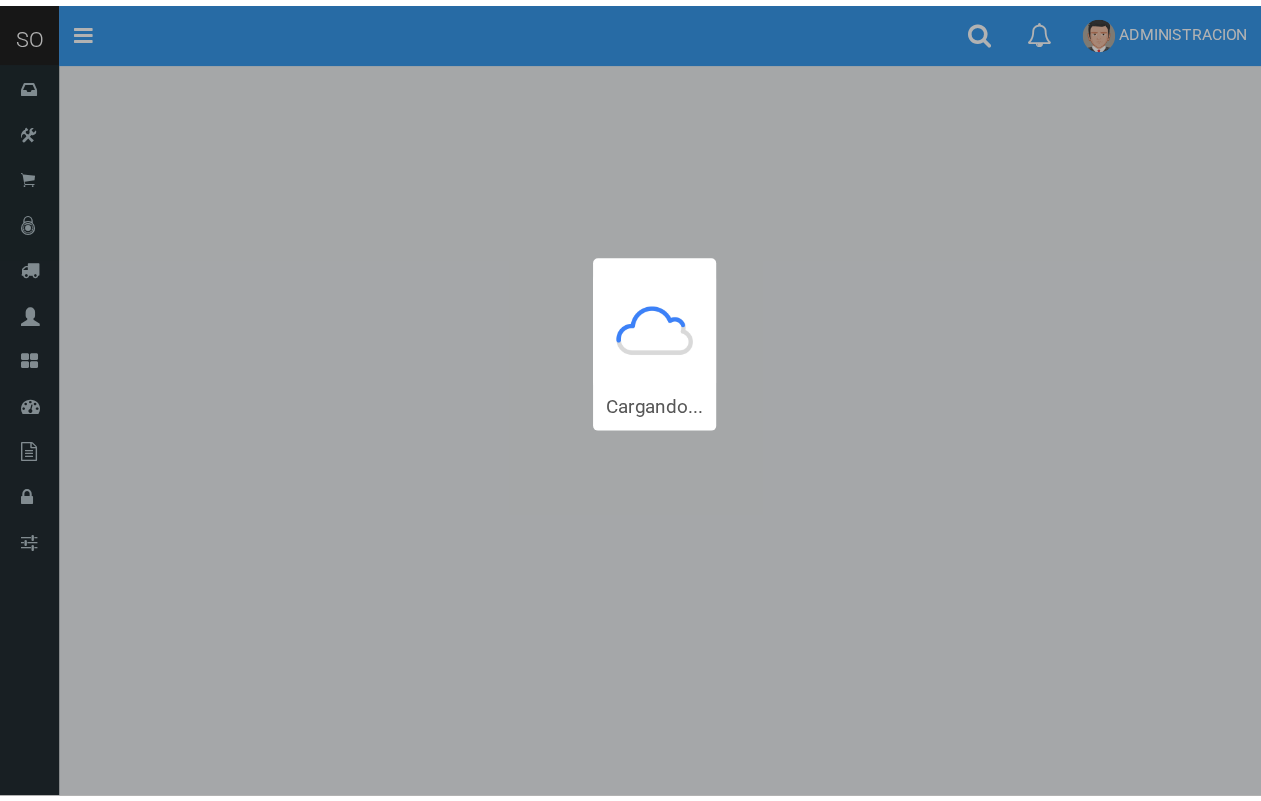 scroll, scrollTop: 0, scrollLeft: 0, axis: both 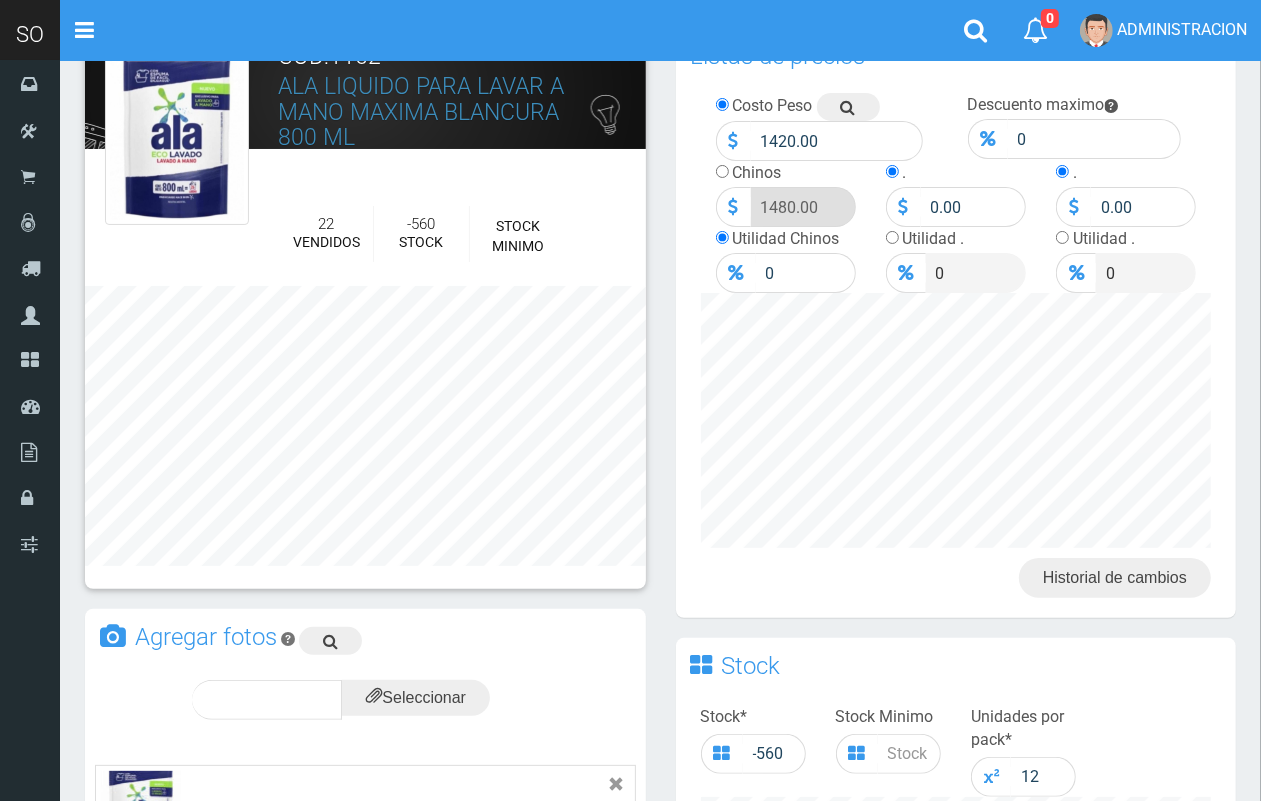 drag, startPoint x: 1262, startPoint y: 158, endPoint x: 1086, endPoint y: 3, distance: 234.52292 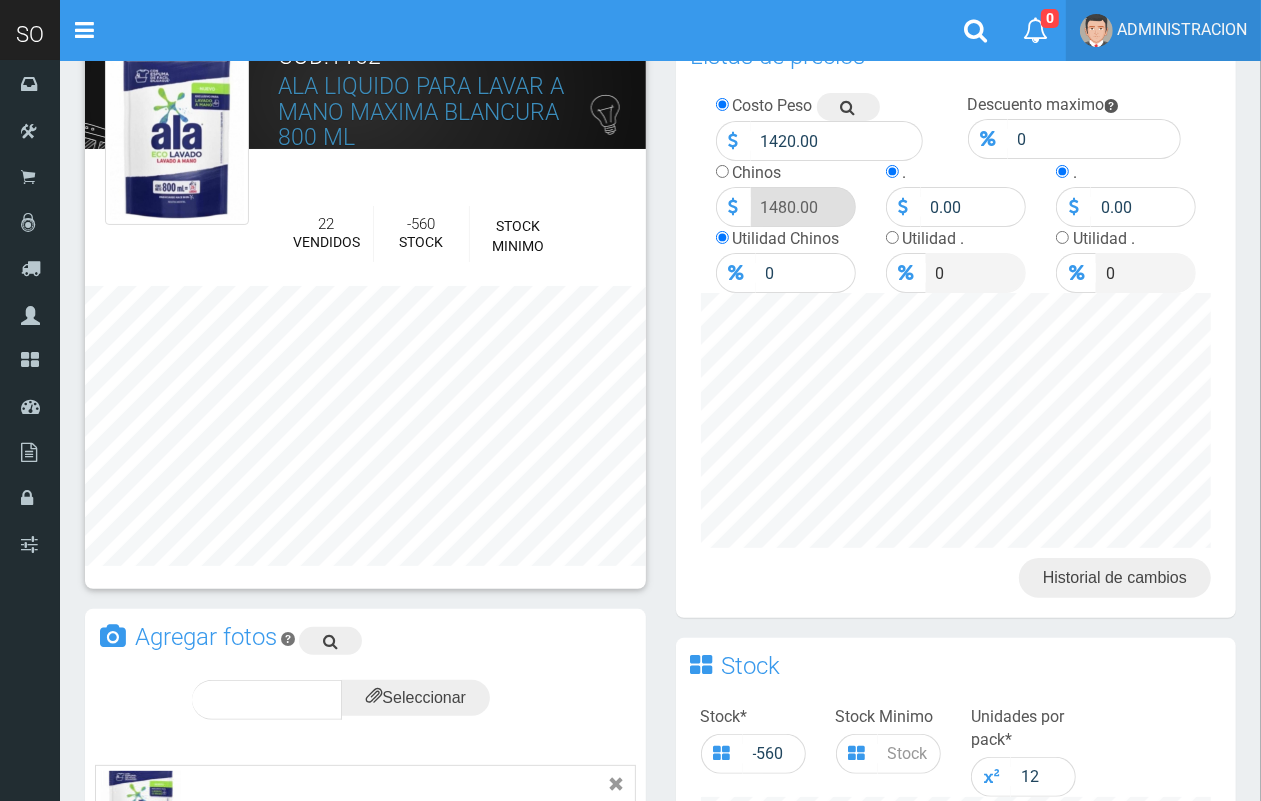 scroll, scrollTop: 0, scrollLeft: 0, axis: both 